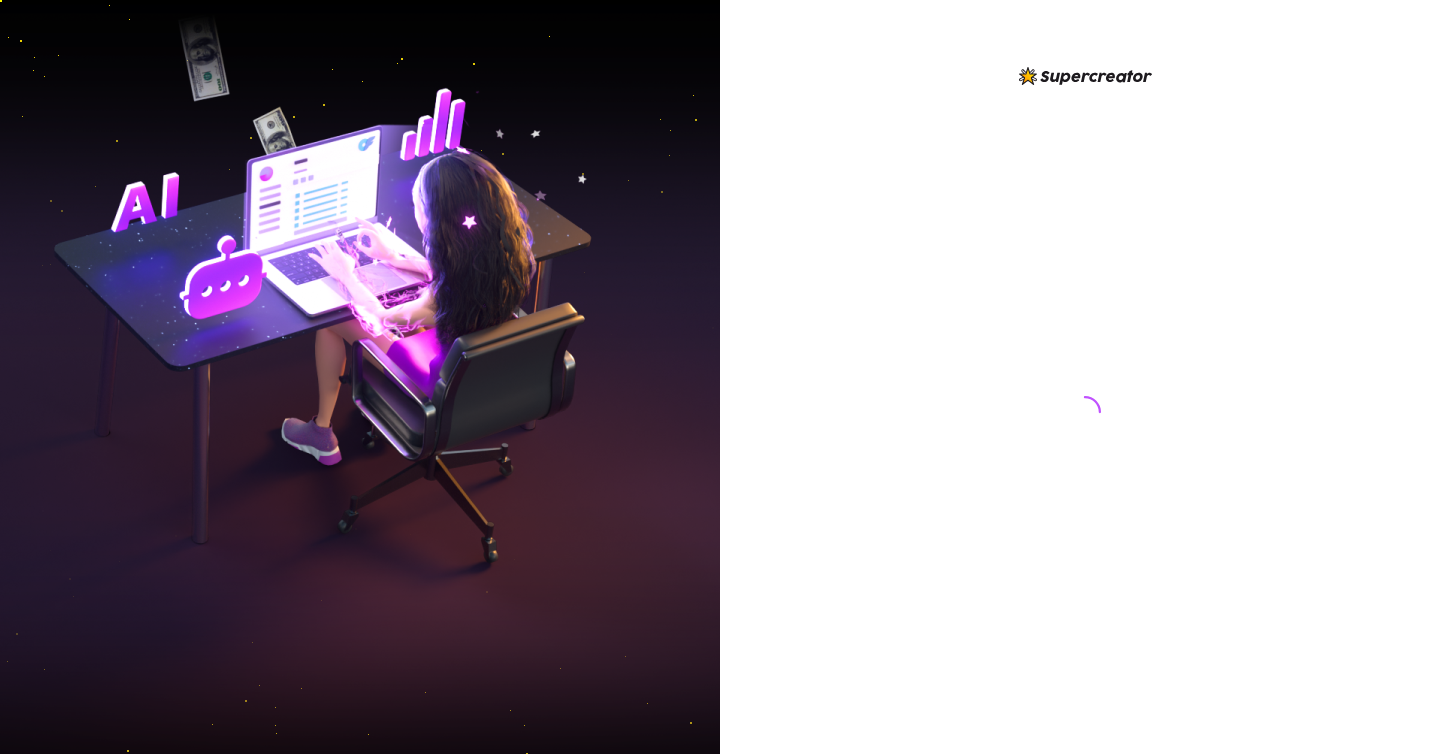 scroll, scrollTop: 0, scrollLeft: 0, axis: both 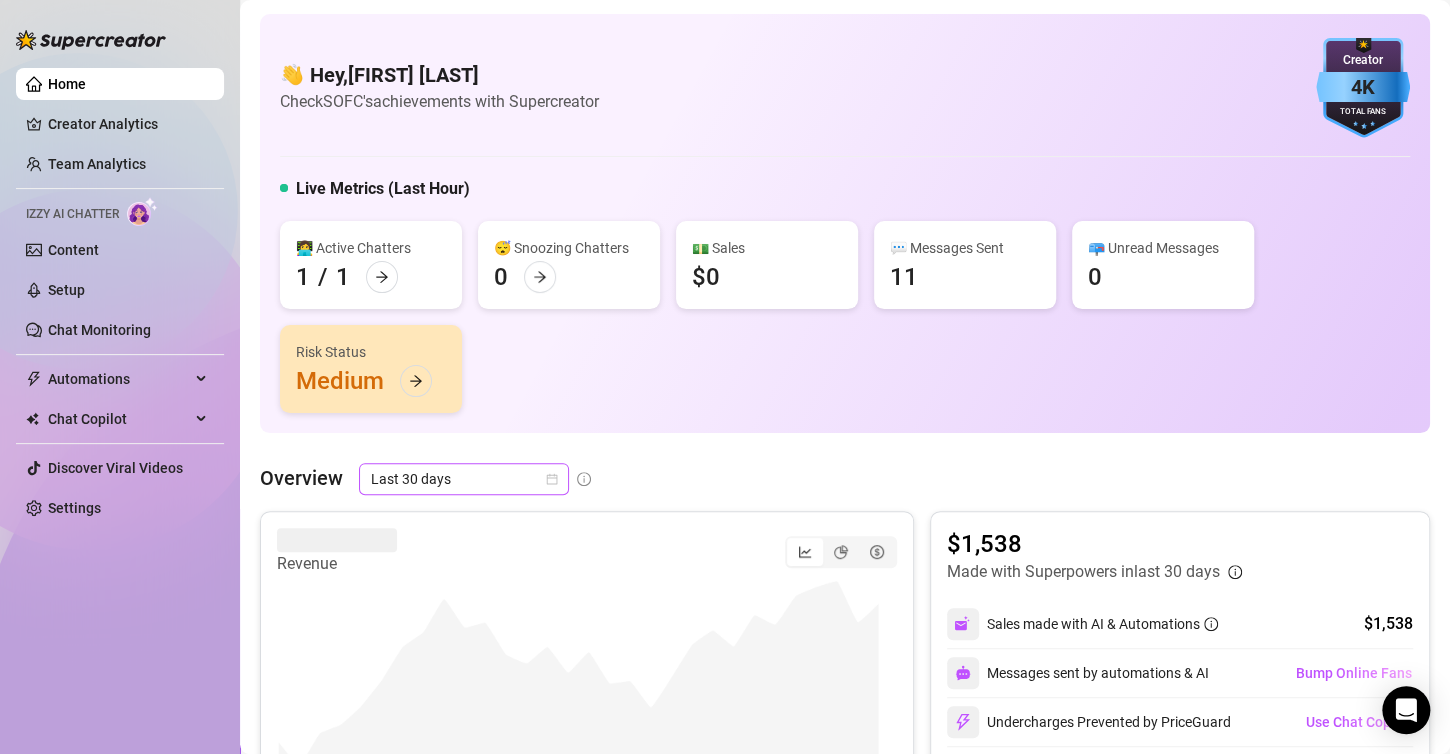 click 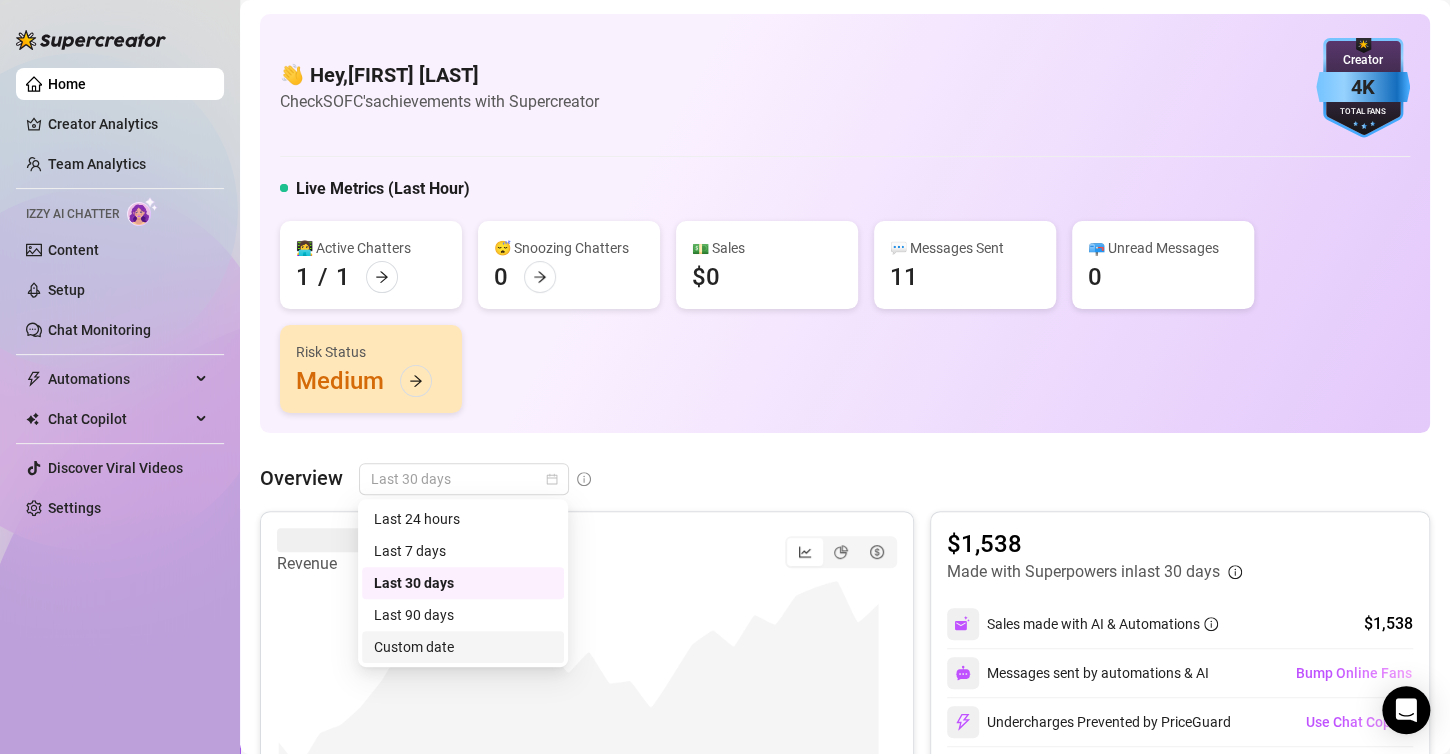 click on "Custom date" at bounding box center [463, 647] 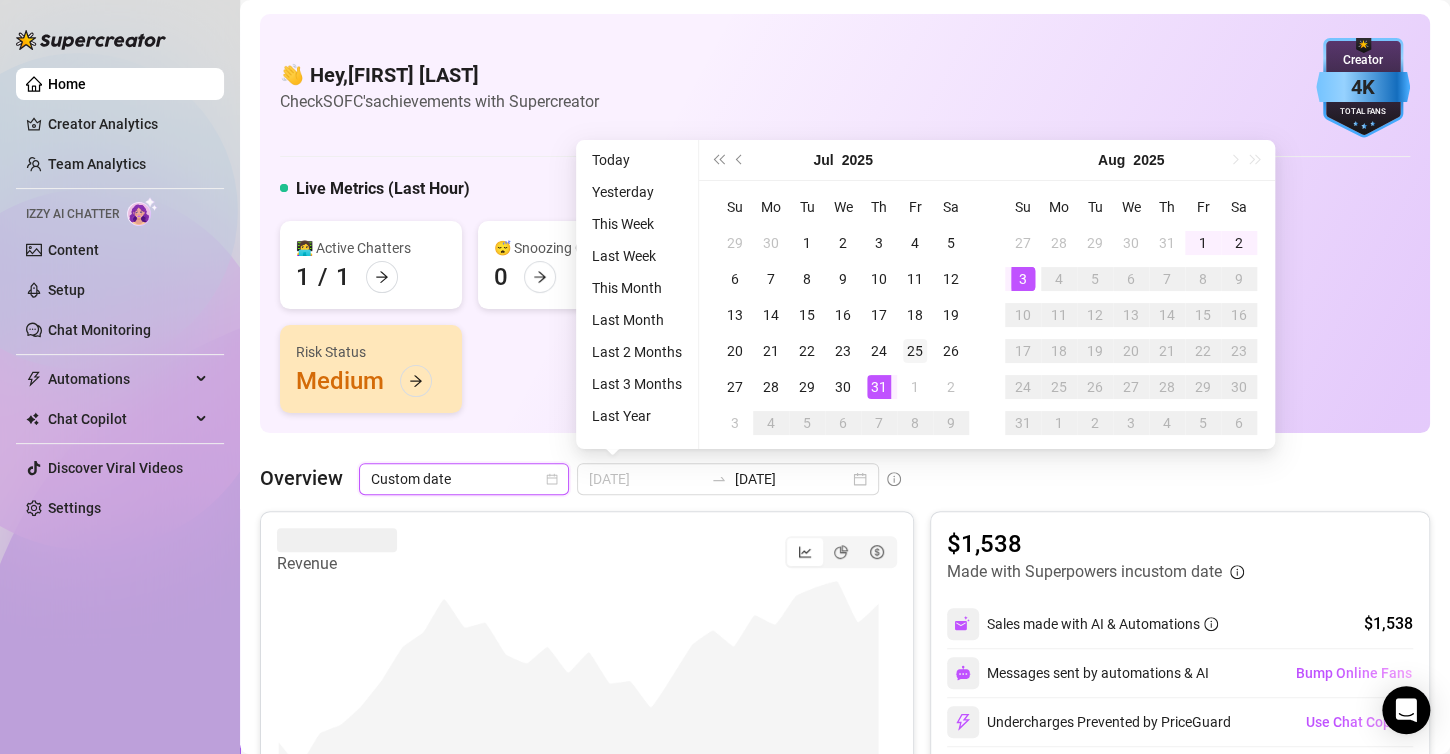 type on "2025-07-25" 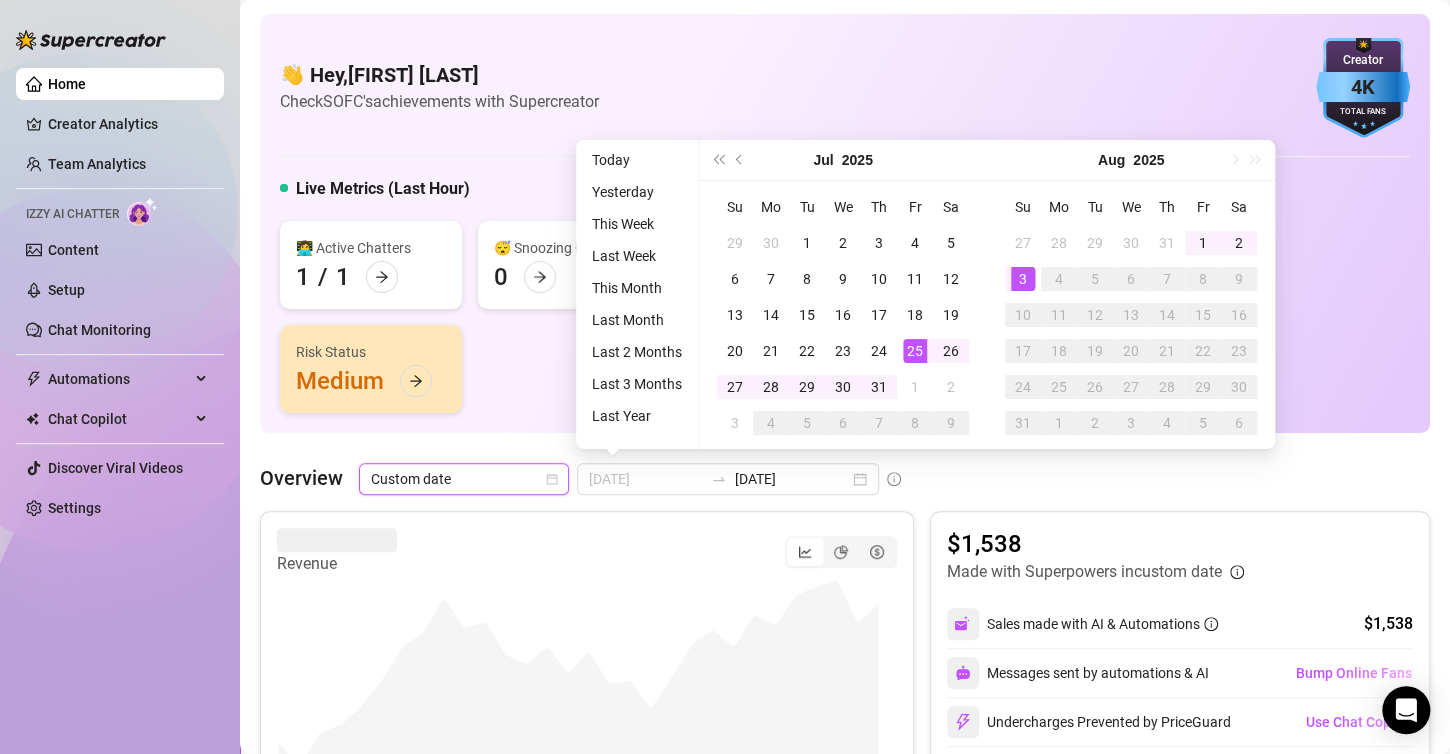 click on "25" at bounding box center [915, 351] 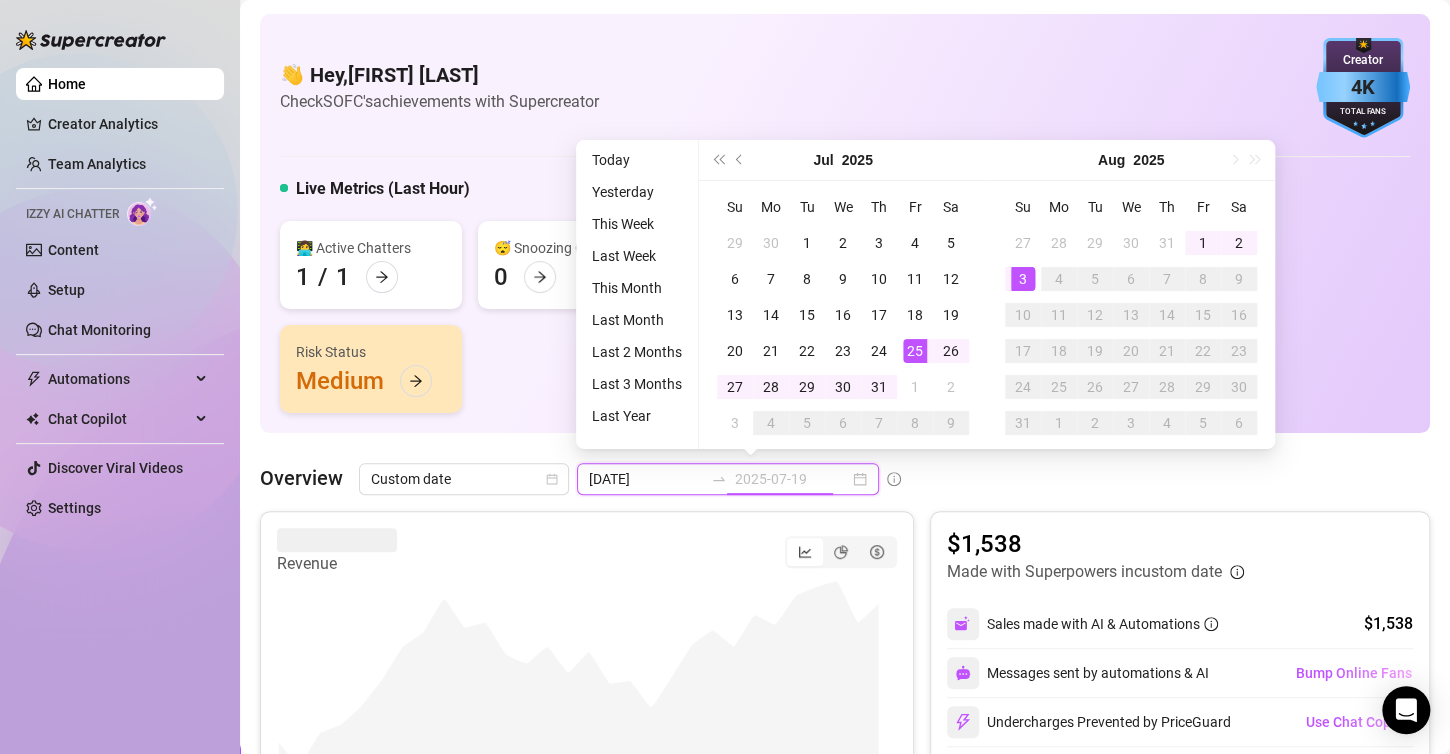 type on "2025-08-03" 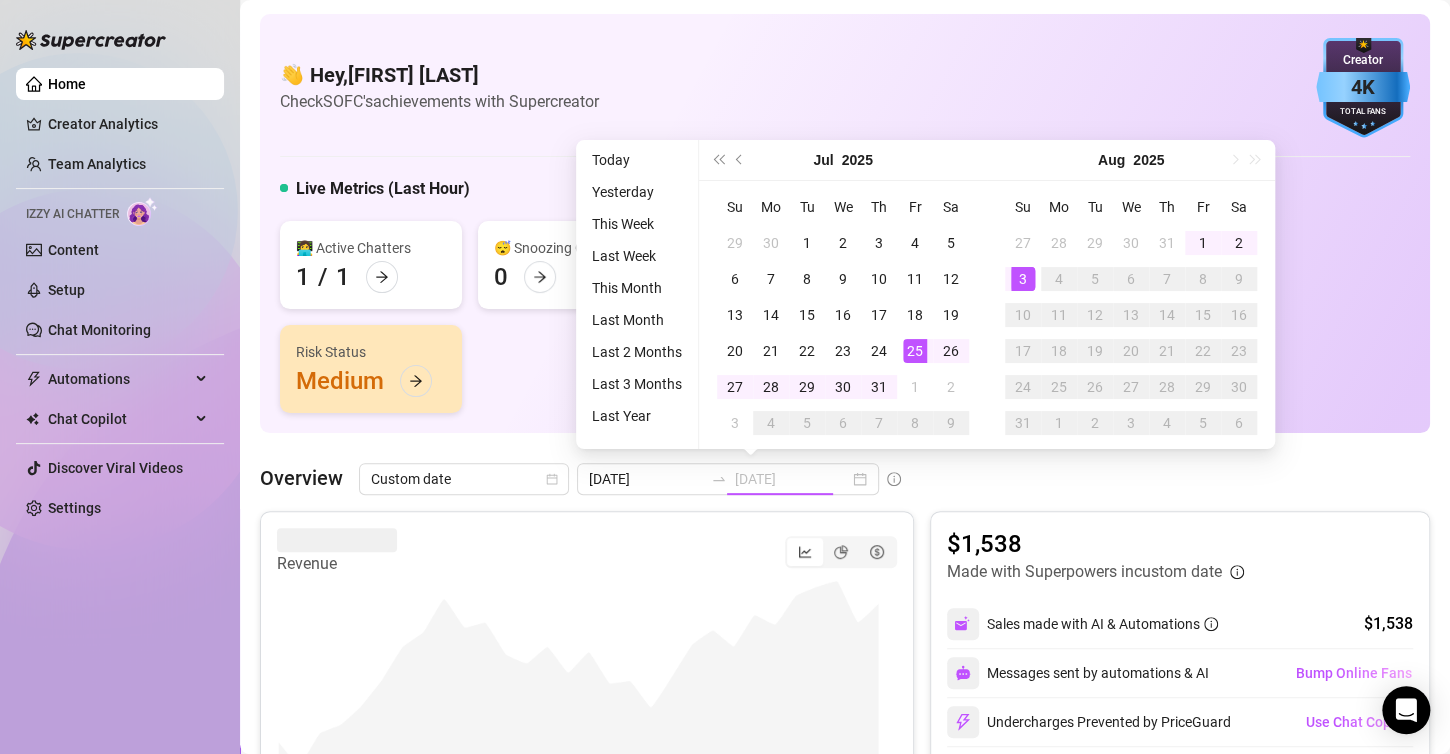 click on "3" at bounding box center [1023, 279] 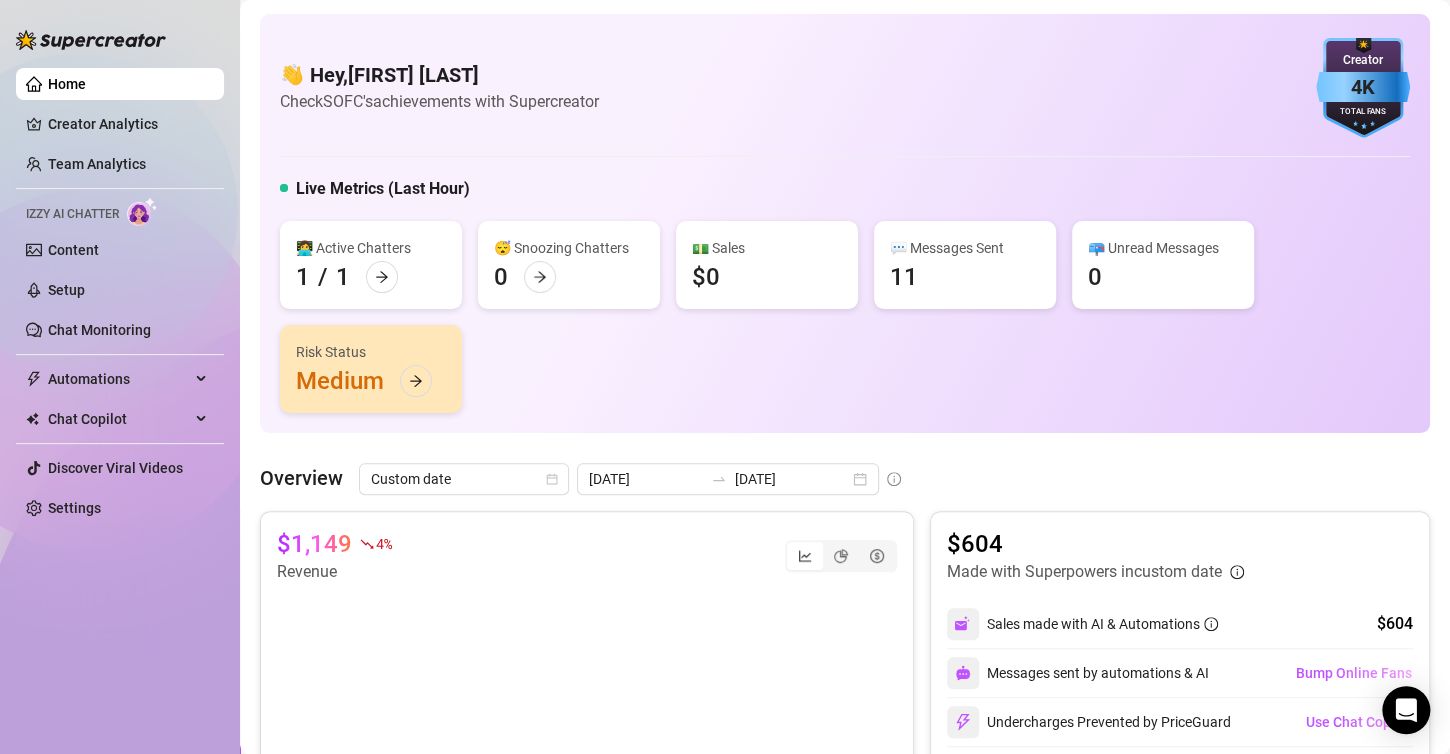 drag, startPoint x: 1431, startPoint y: 264, endPoint x: 1442, endPoint y: 292, distance: 30.083218 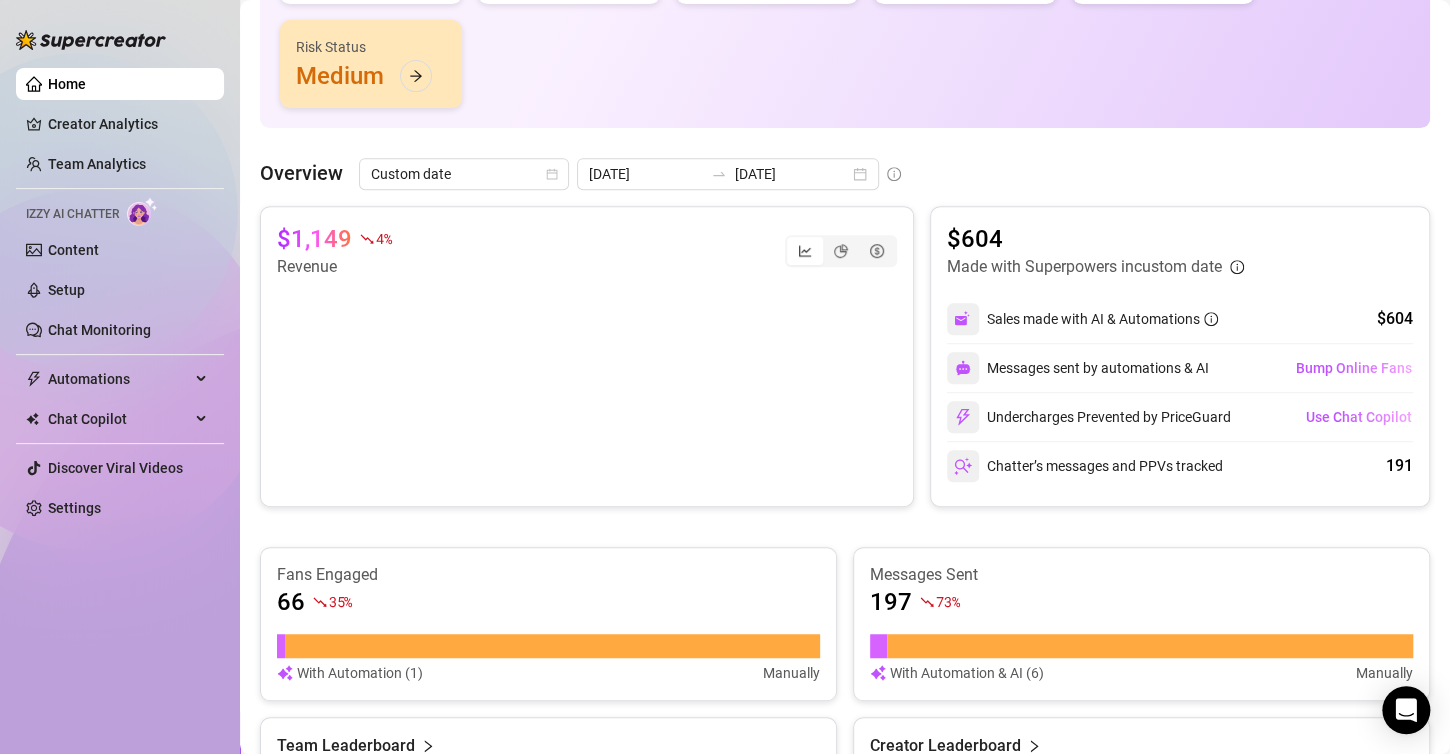 scroll, scrollTop: 308, scrollLeft: 0, axis: vertical 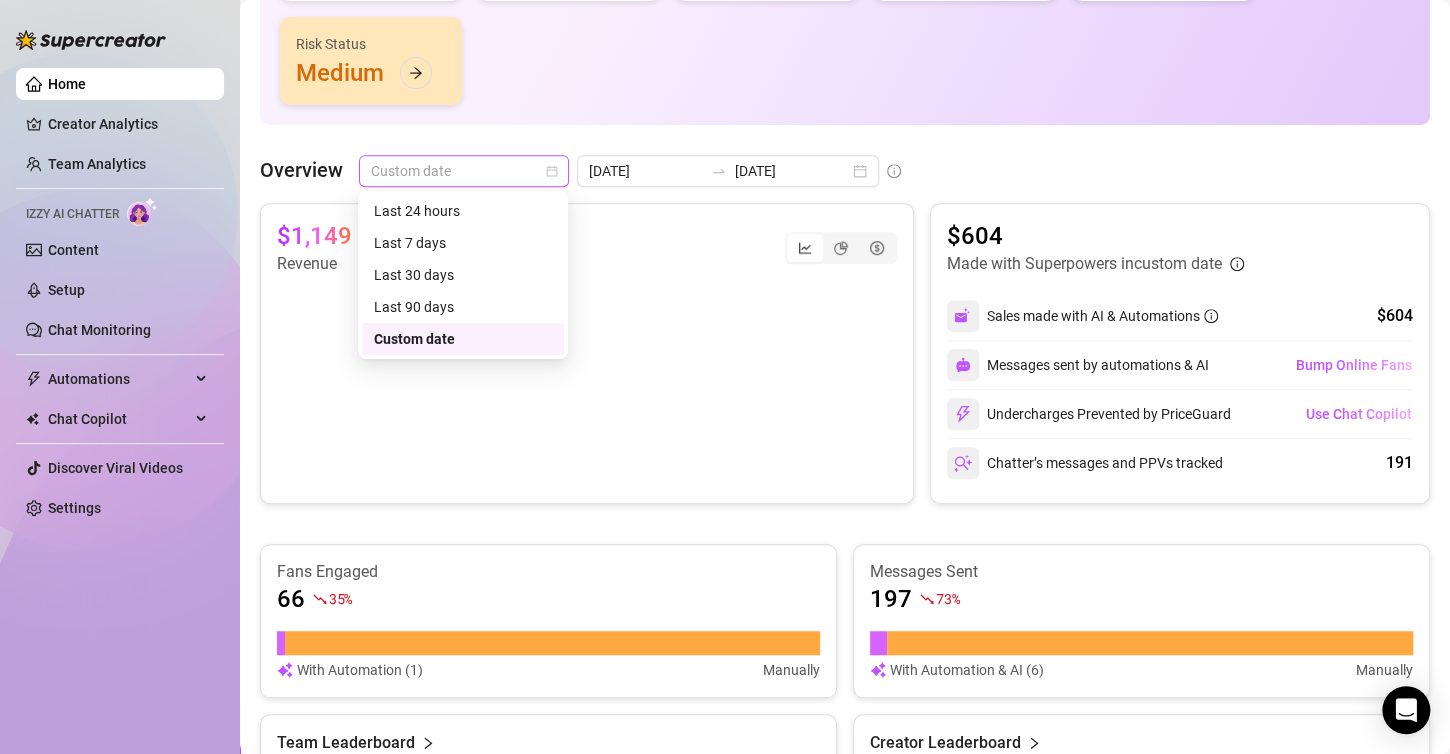 click on "Custom date" at bounding box center [464, 171] 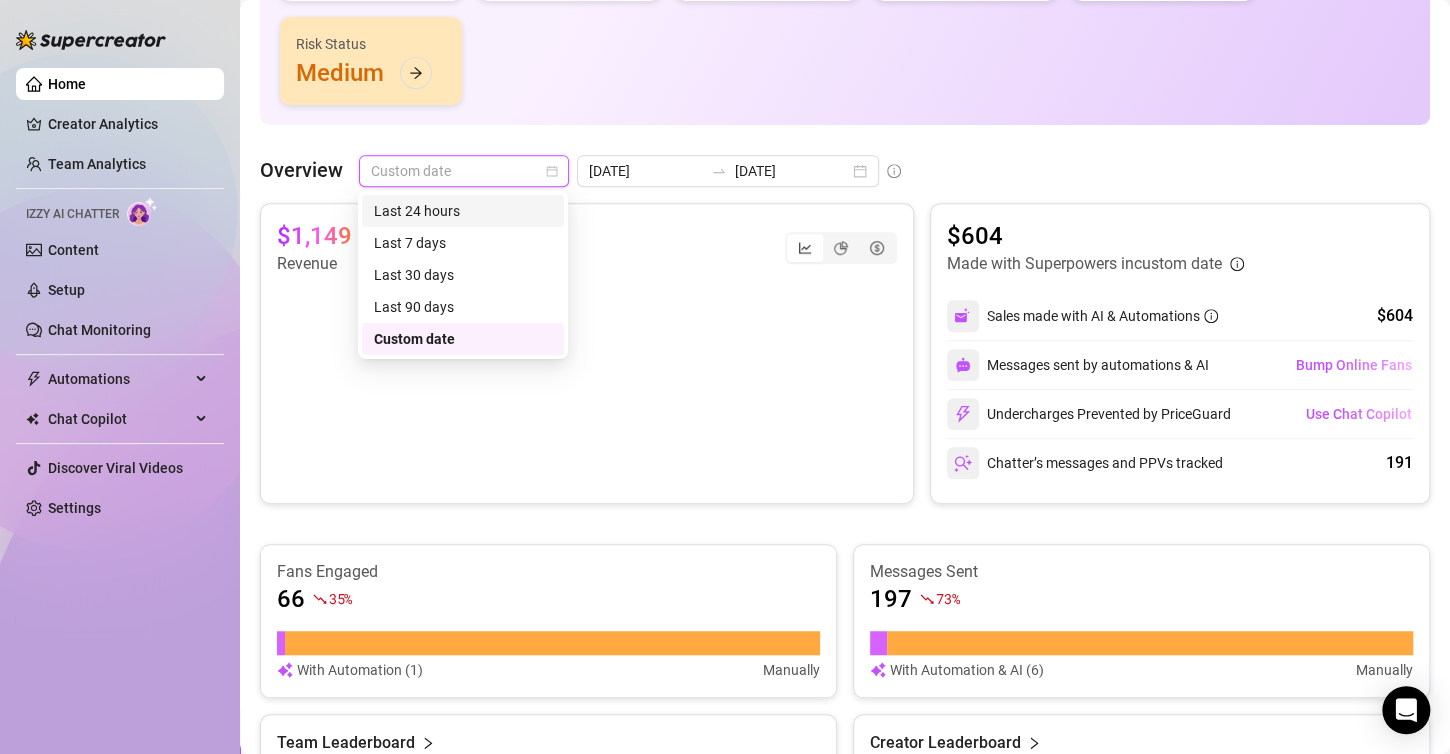 click on "Last 24 hours" at bounding box center (463, 211) 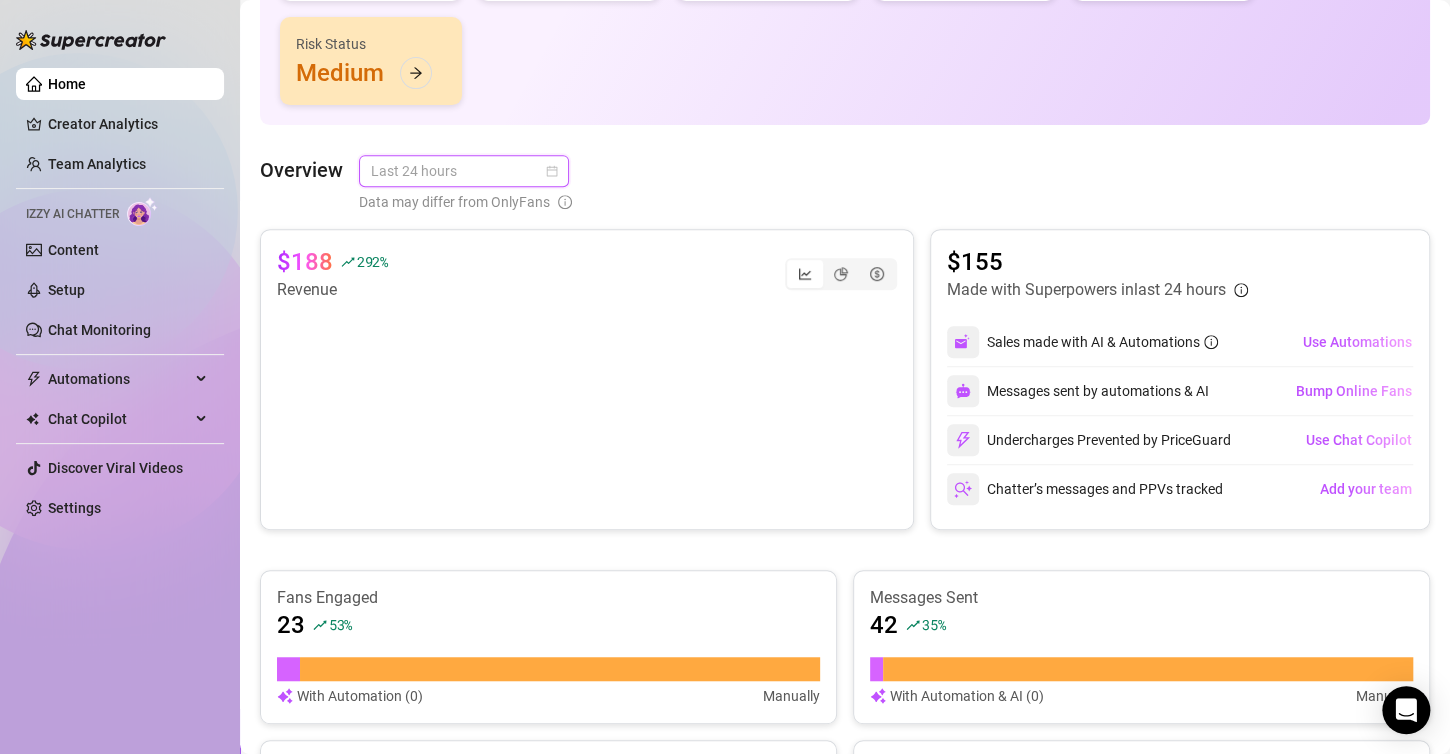 click on "Last 24 hours" at bounding box center (464, 171) 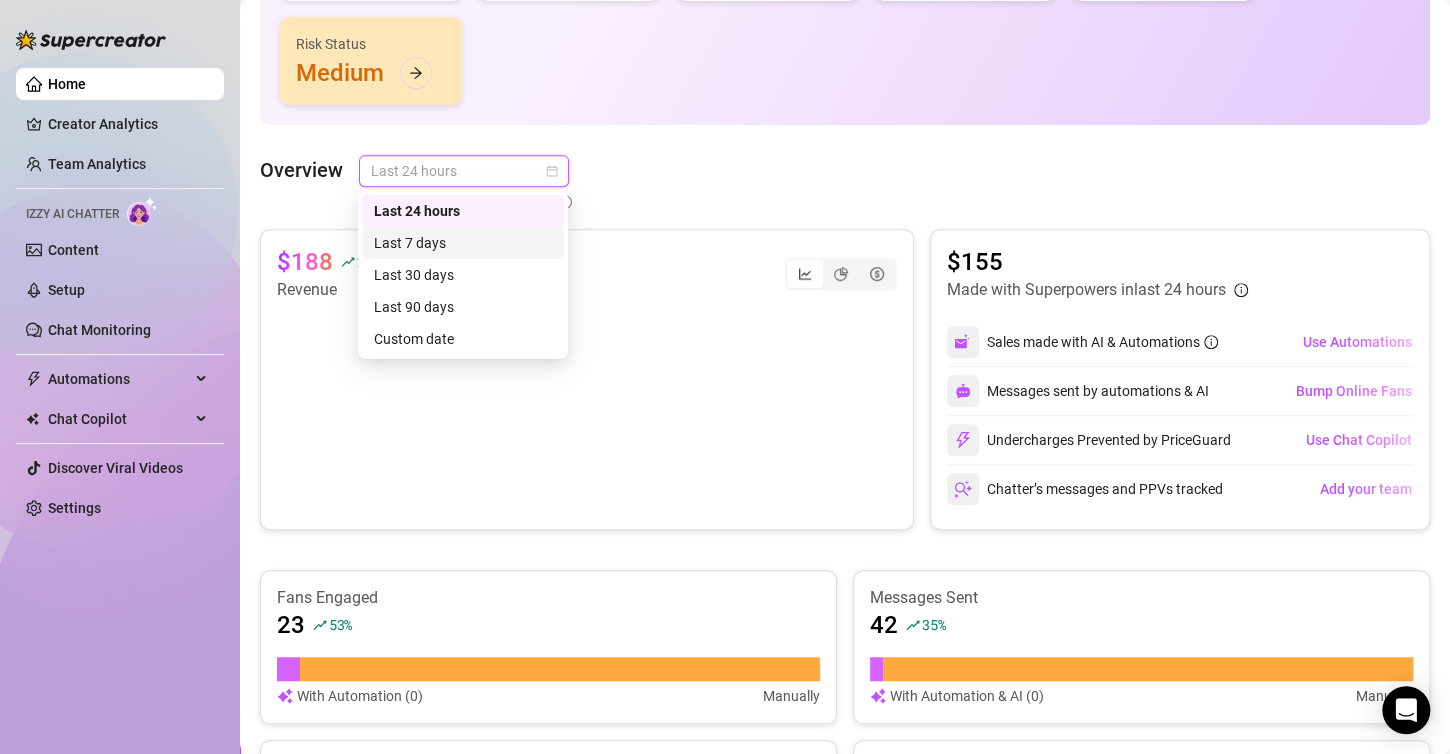 click on "Last 7 days" at bounding box center [463, 243] 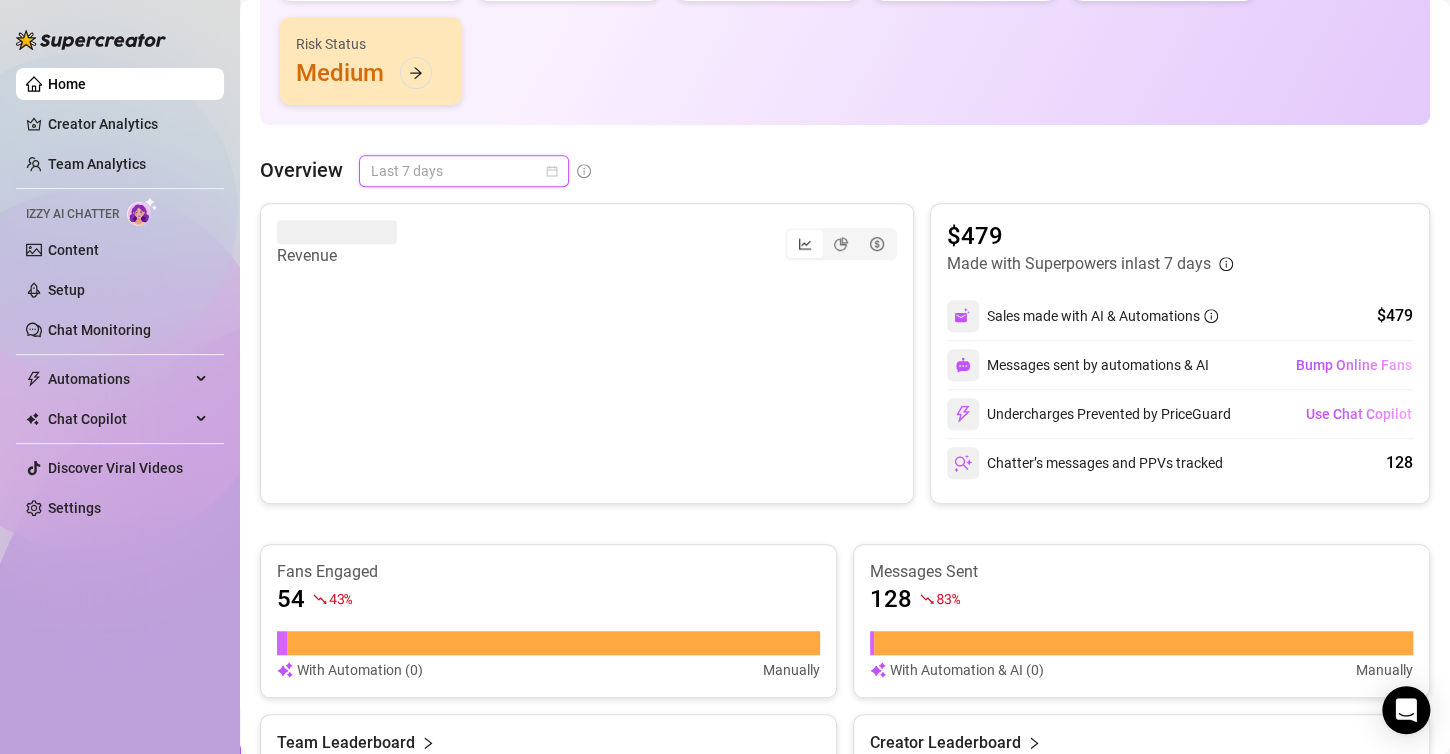 click on "Last 7 days" at bounding box center (464, 171) 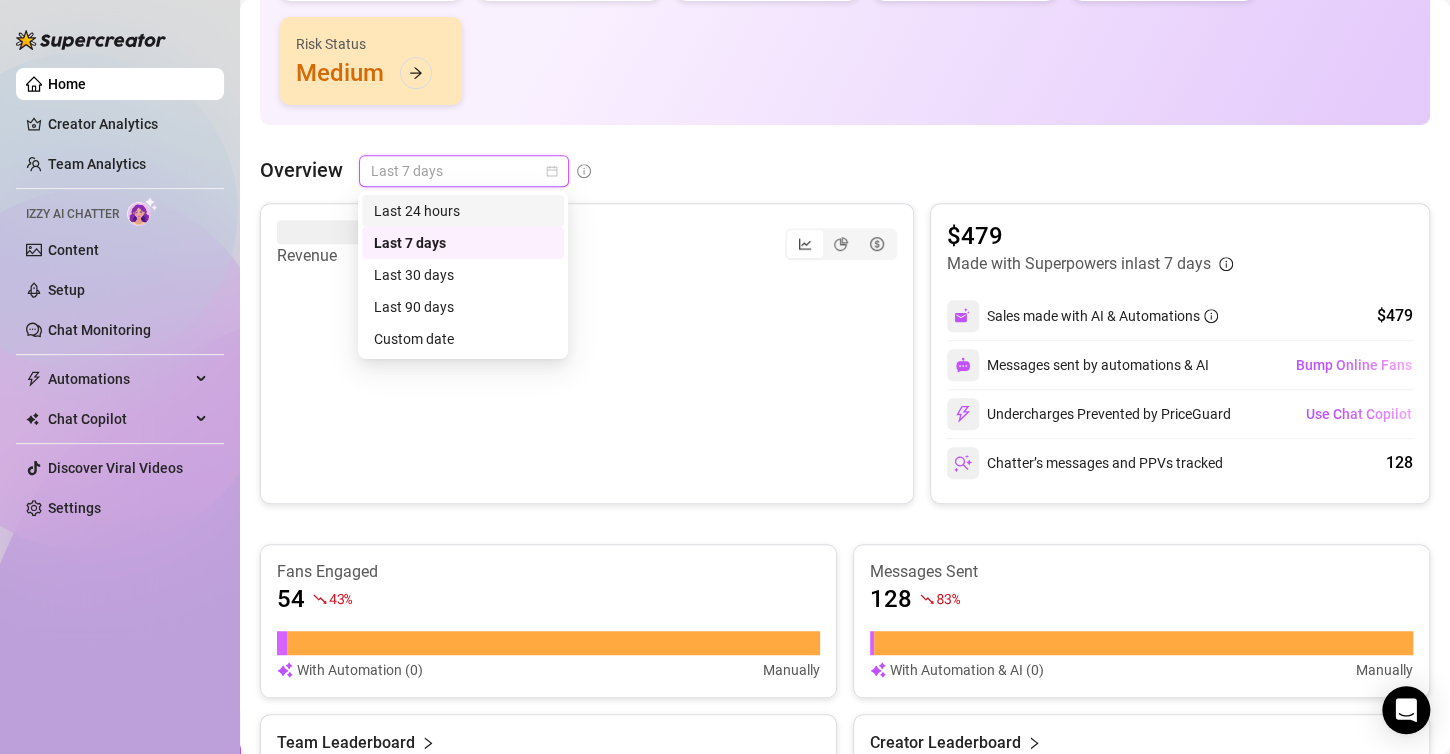 click on "Last 24 hours" at bounding box center [463, 211] 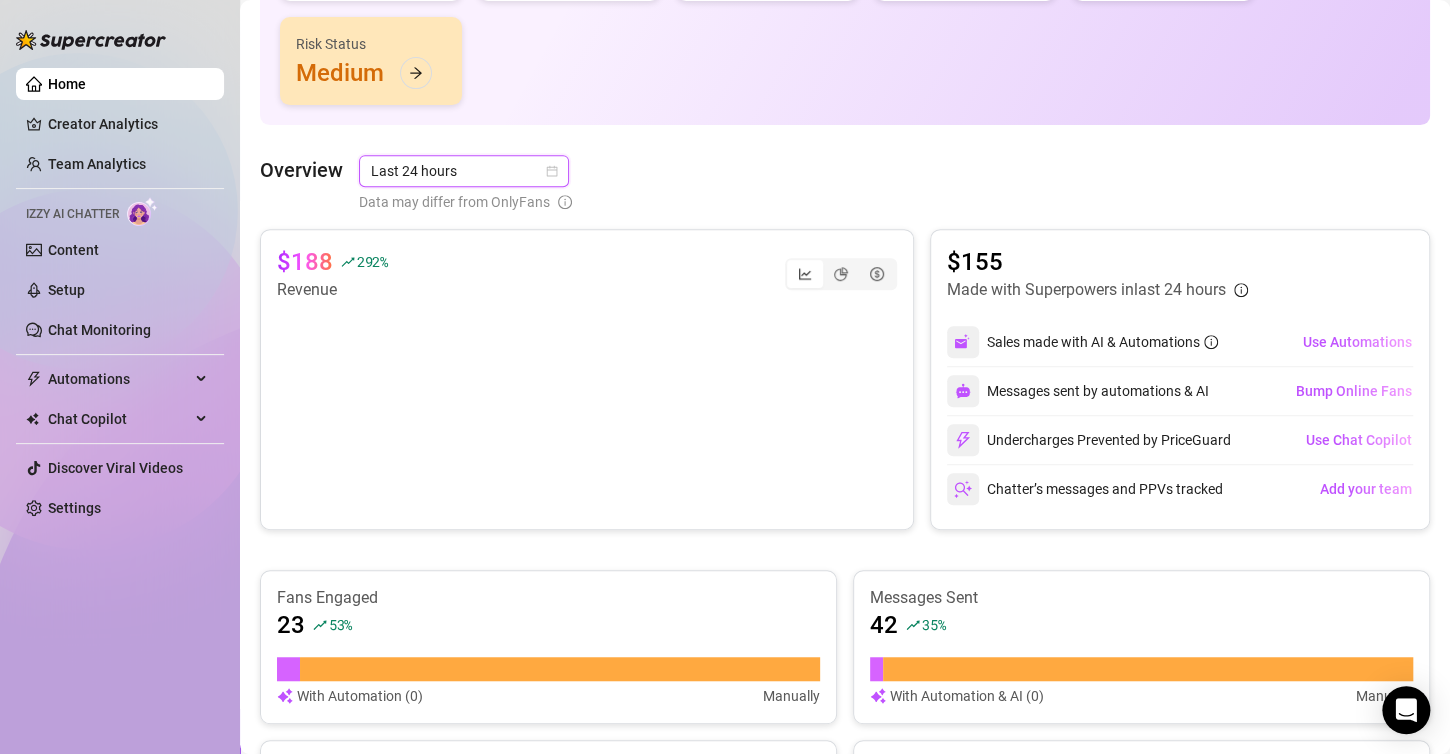 click 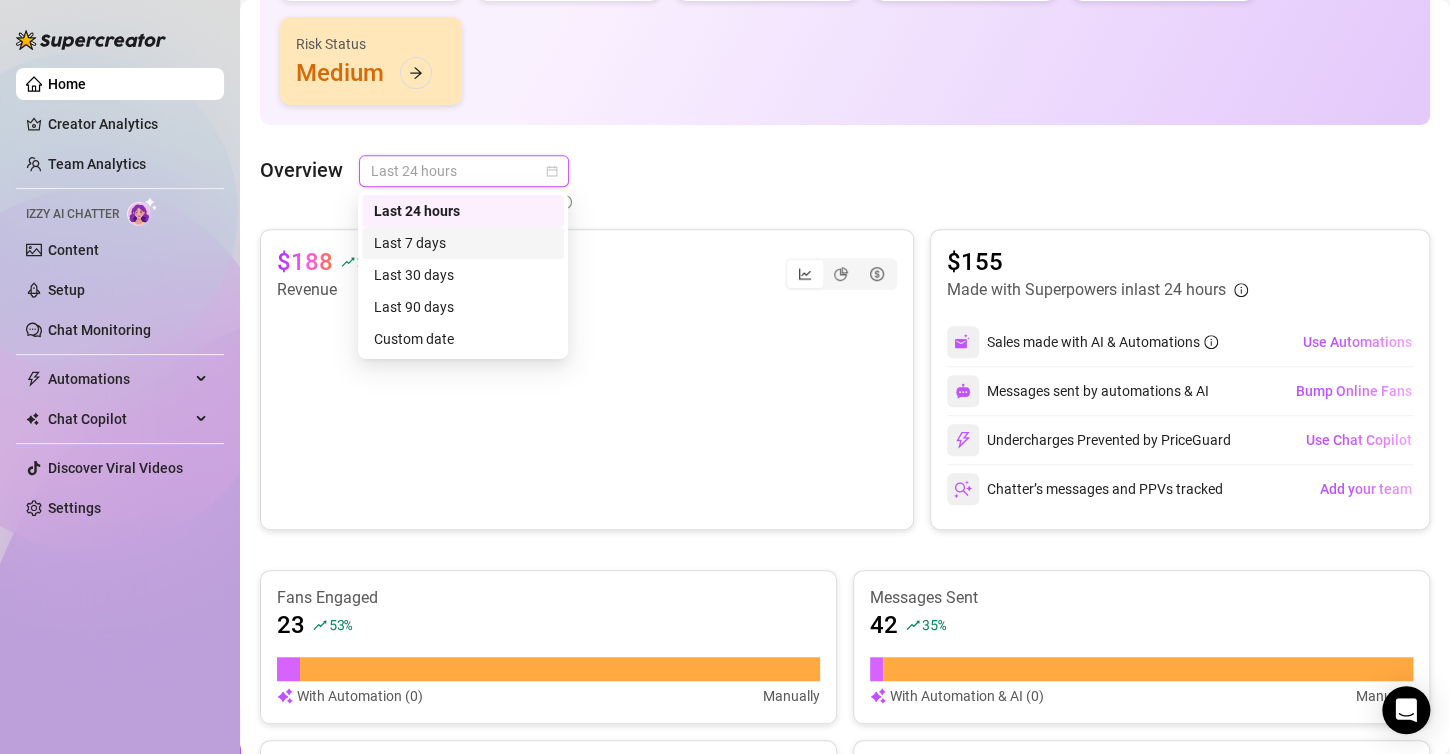 click on "Last 7 days" at bounding box center (463, 243) 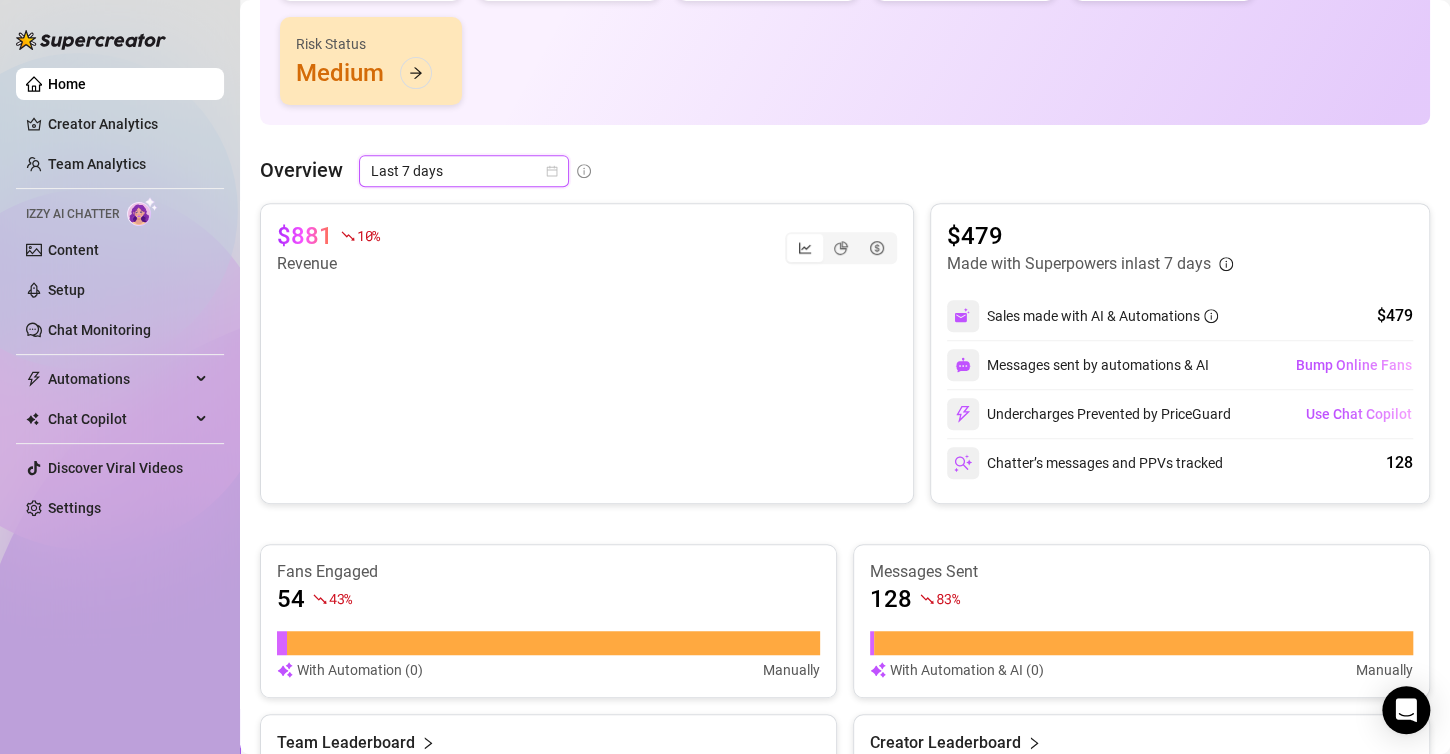click 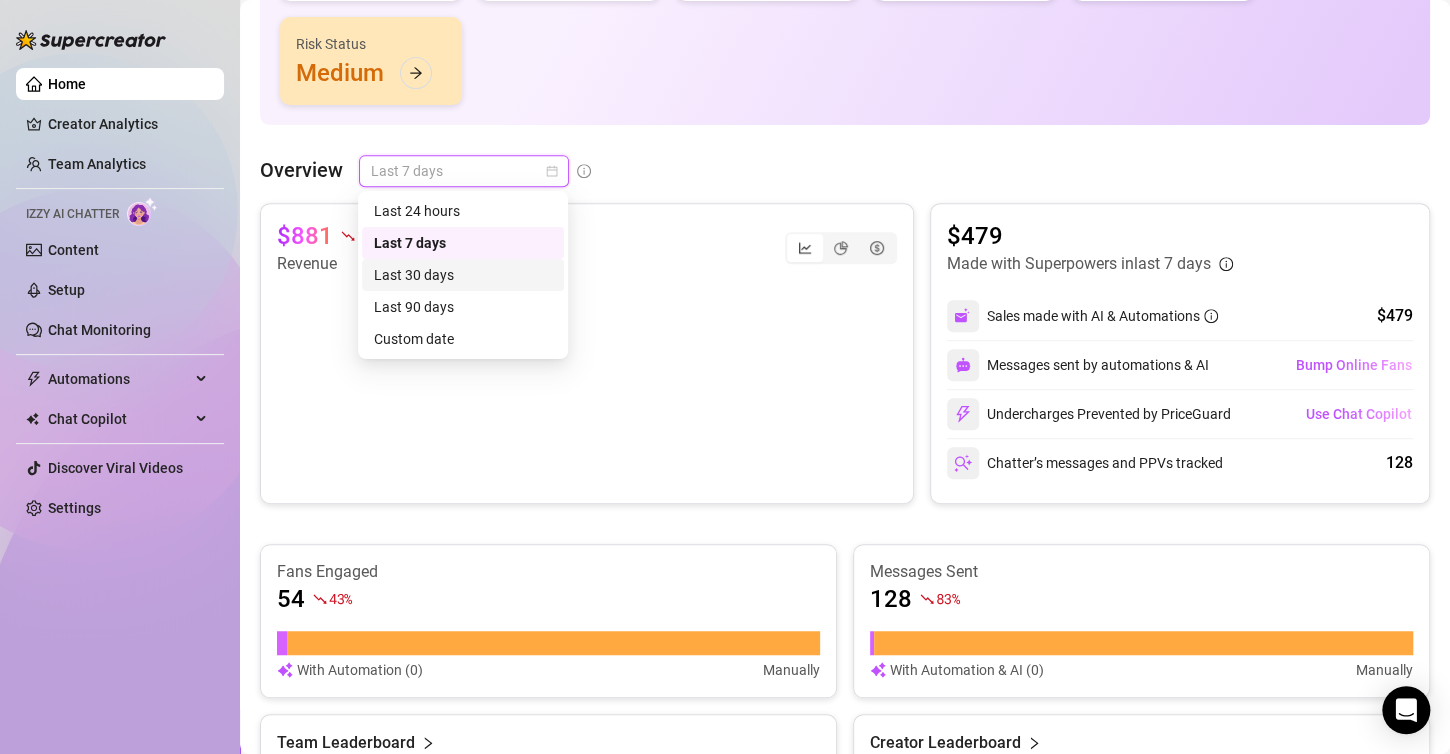 click on "Last 30 days" at bounding box center (463, 275) 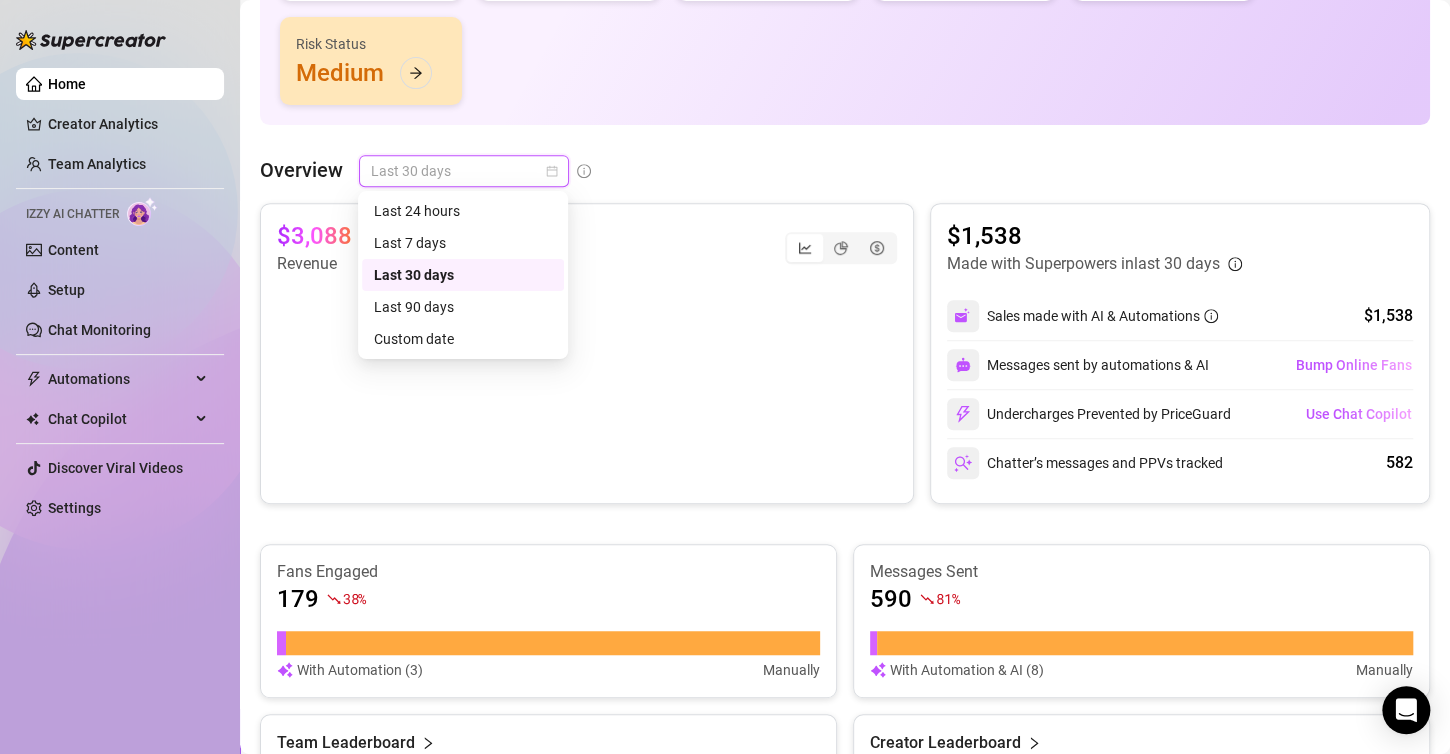 click on "Last 30 days" at bounding box center (464, 171) 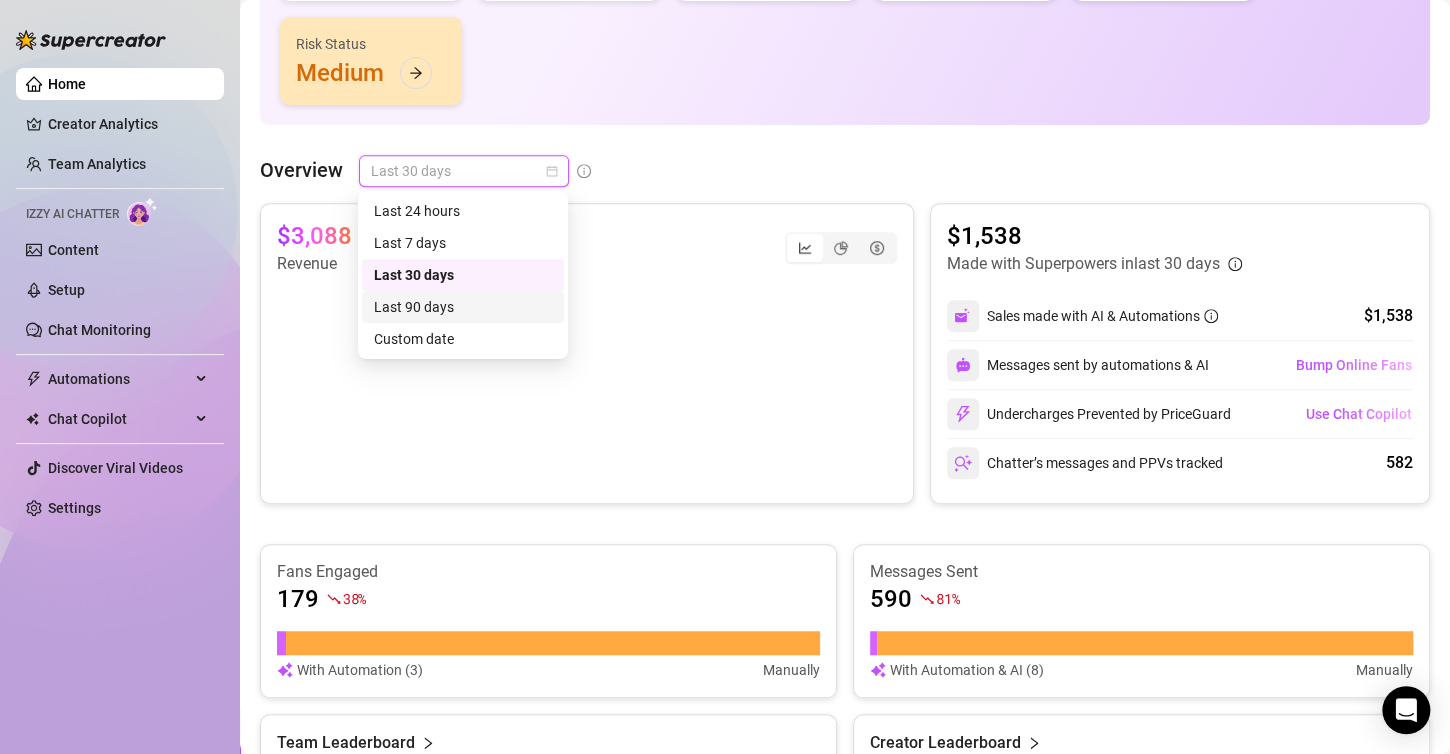 click on "Last 90 days" at bounding box center [463, 307] 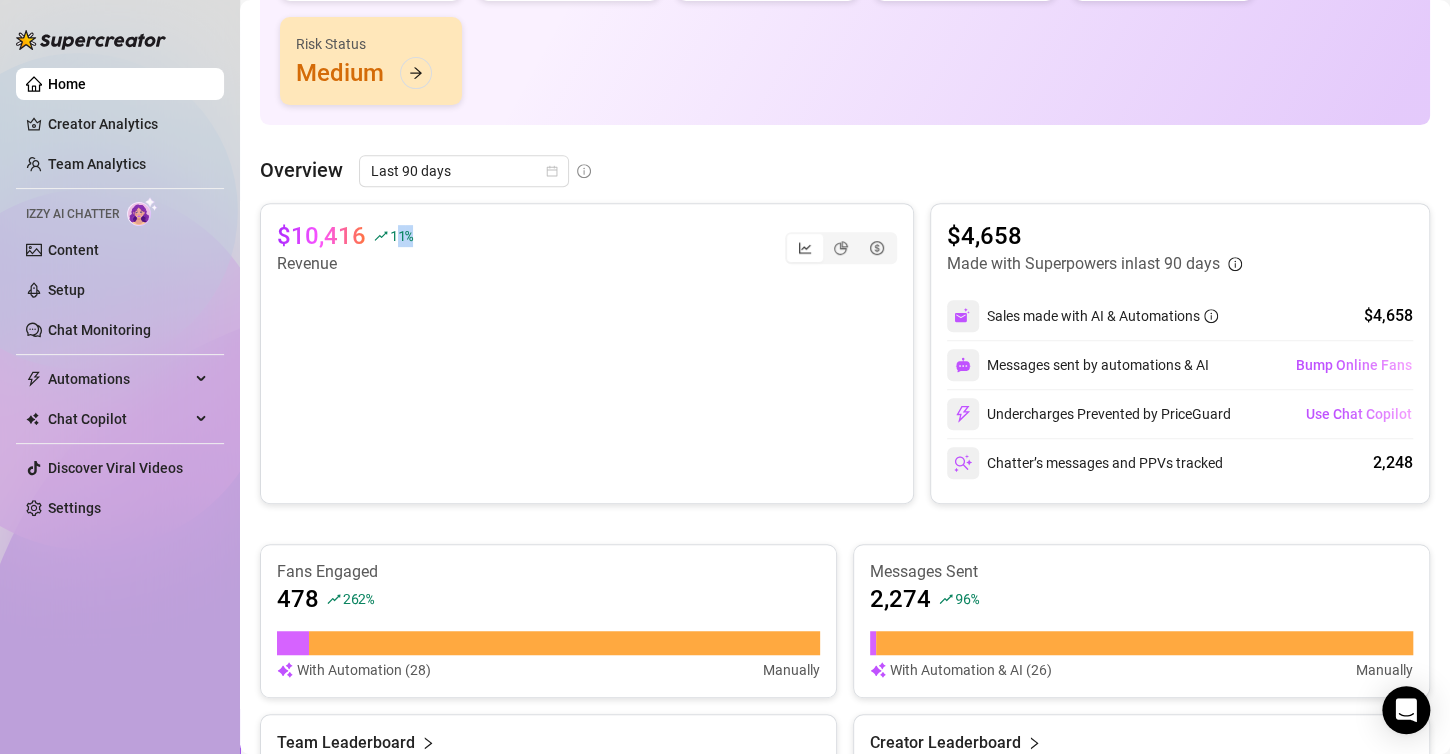 drag, startPoint x: 395, startPoint y: 234, endPoint x: 427, endPoint y: 232, distance: 32.06244 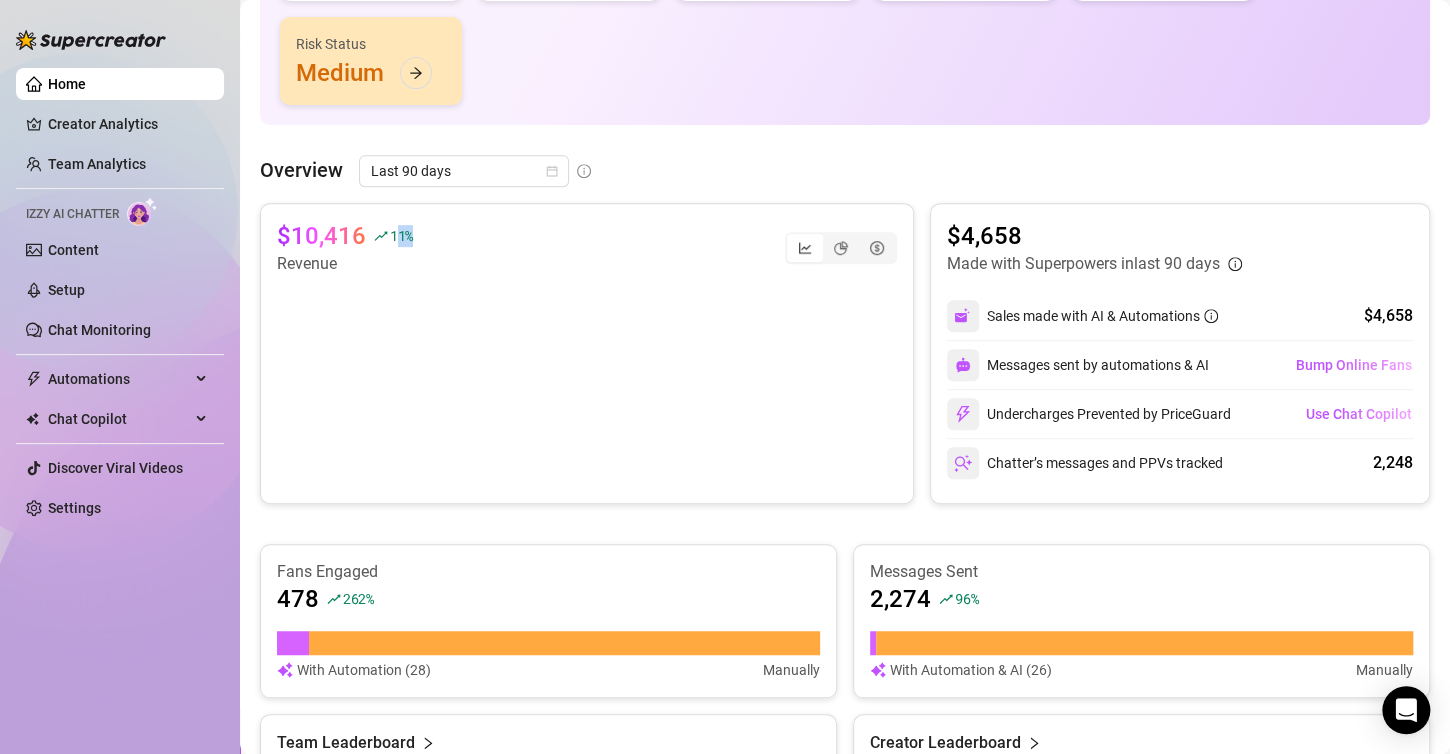 click on "$10,416 11 % Revenue" at bounding box center [587, 248] 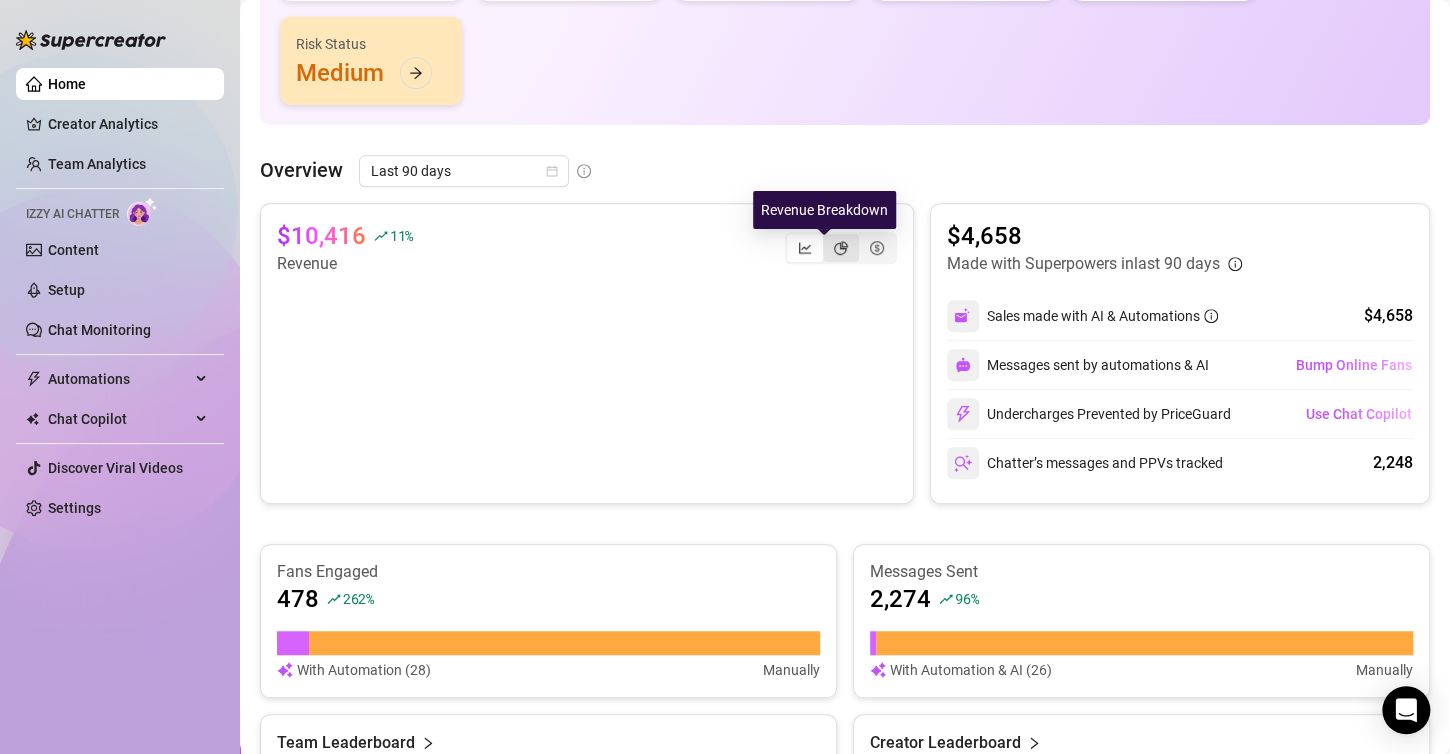 click 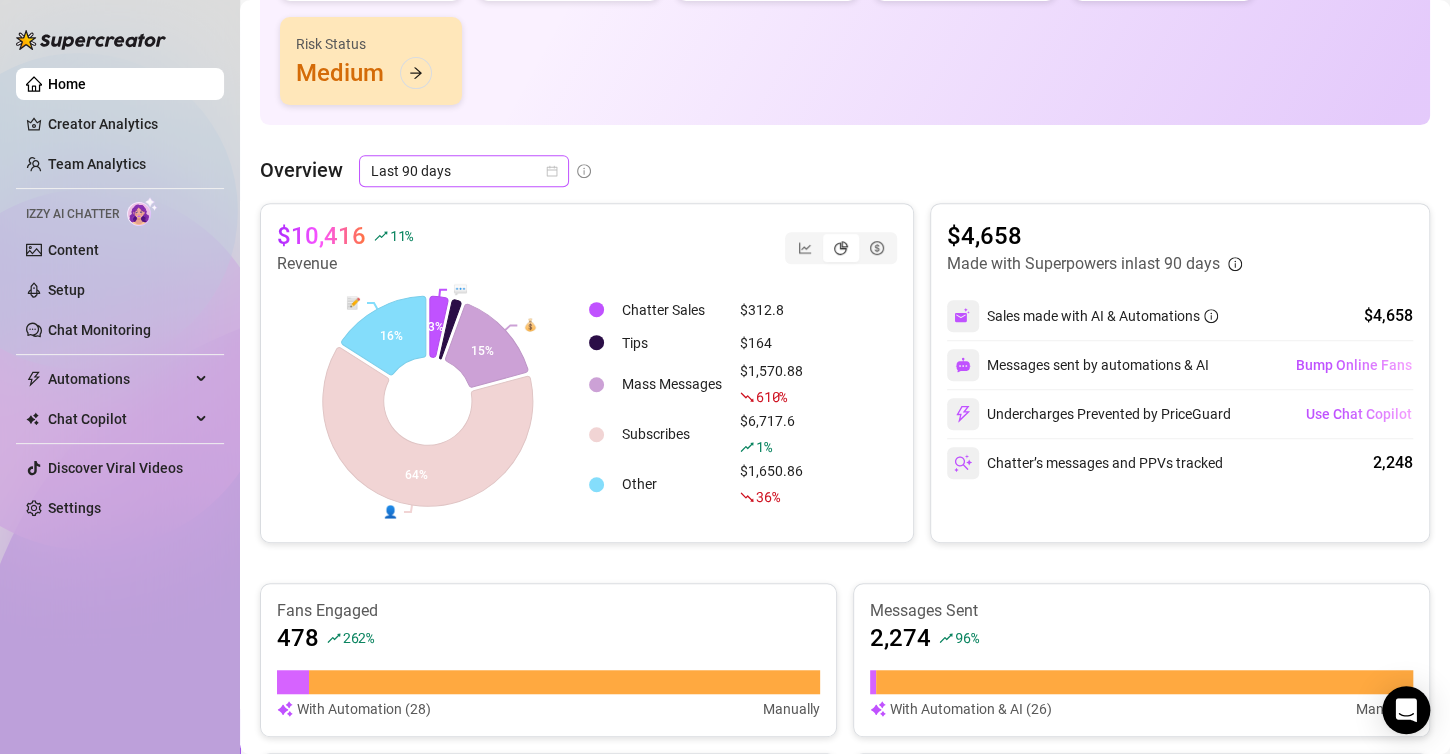 click 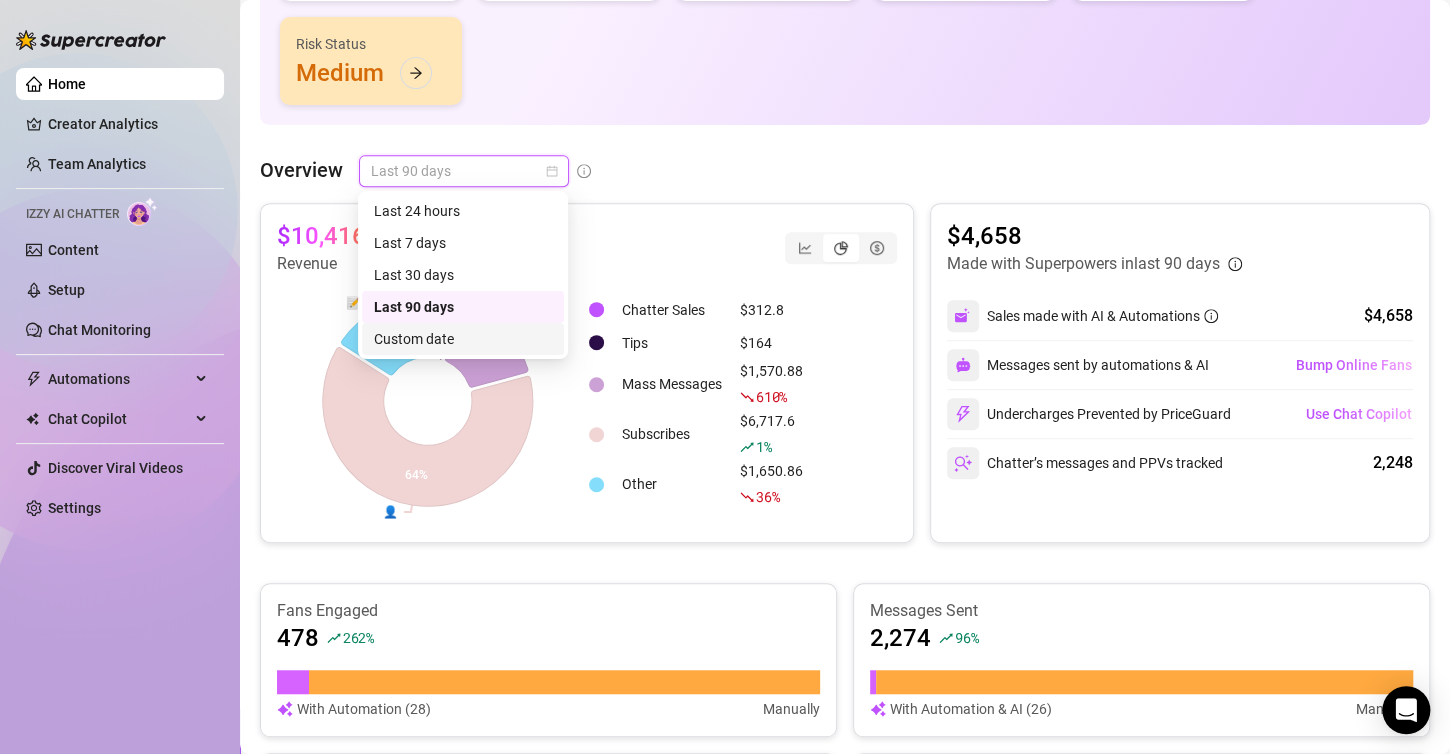 click on "Custom date" at bounding box center (463, 339) 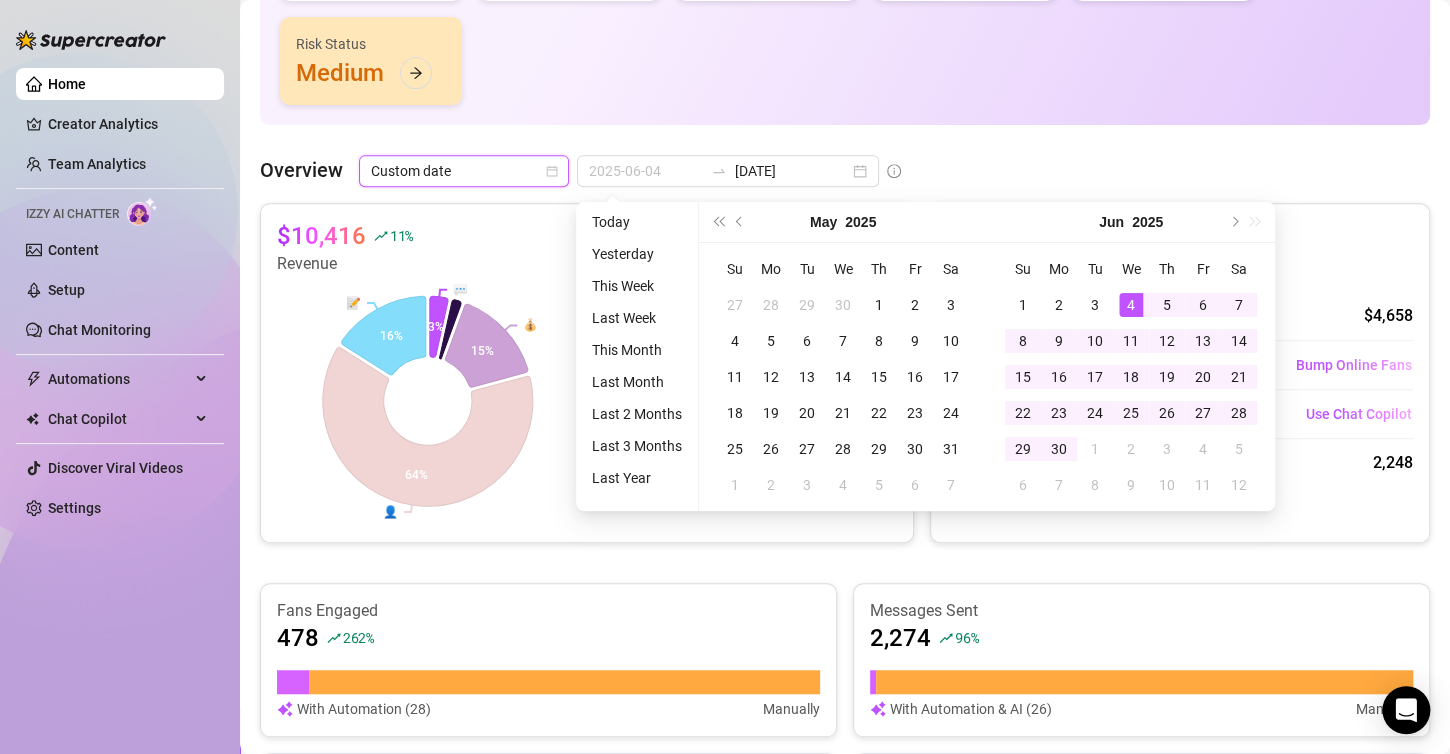 type on "2025-05-05" 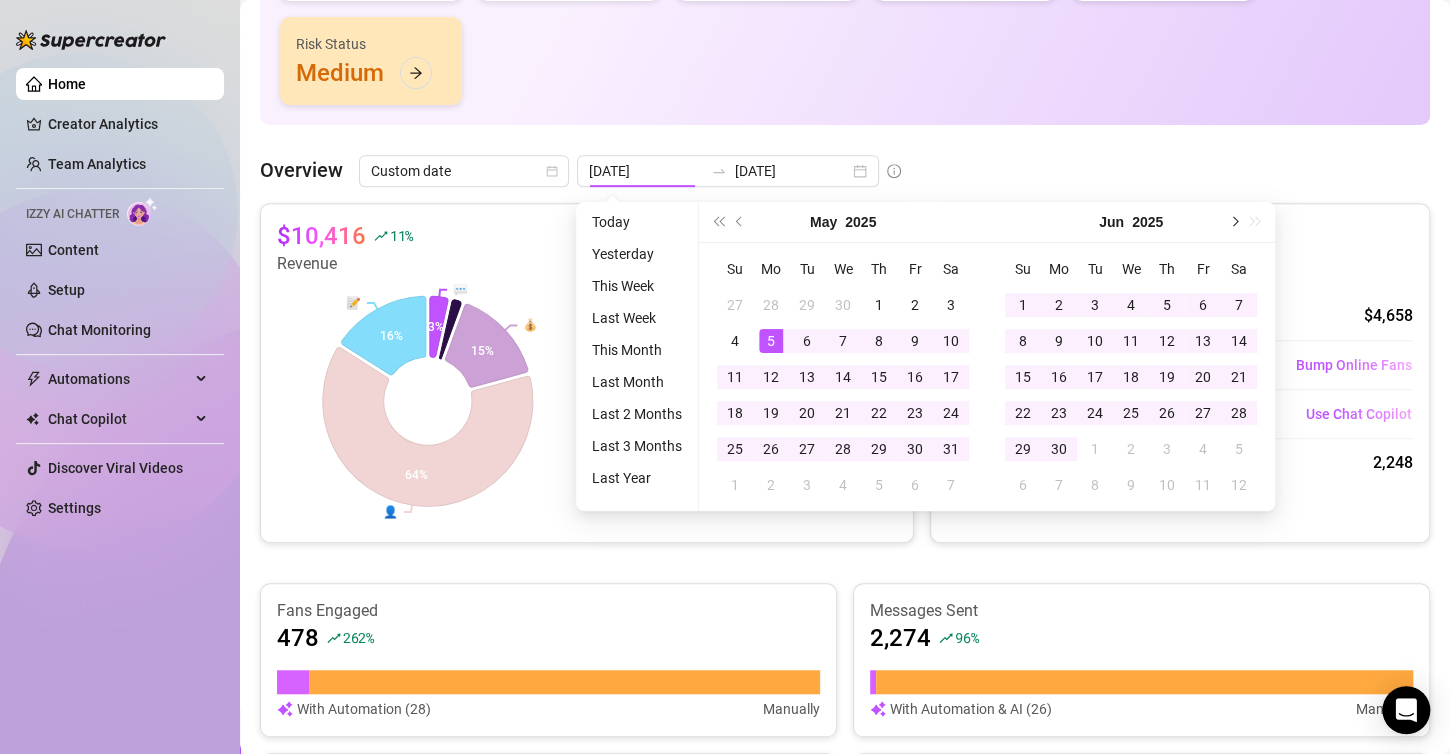 click at bounding box center [1233, 222] 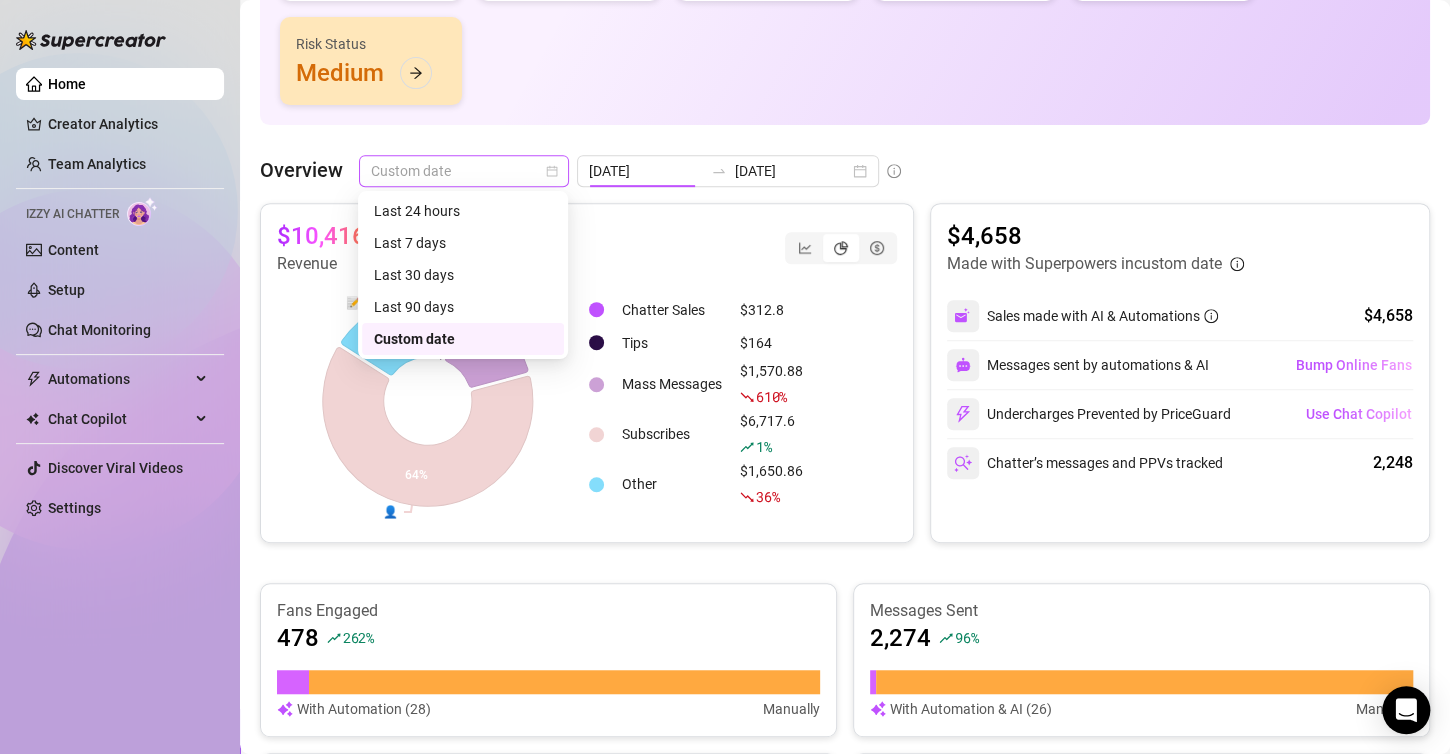 click on "Custom date" at bounding box center [464, 171] 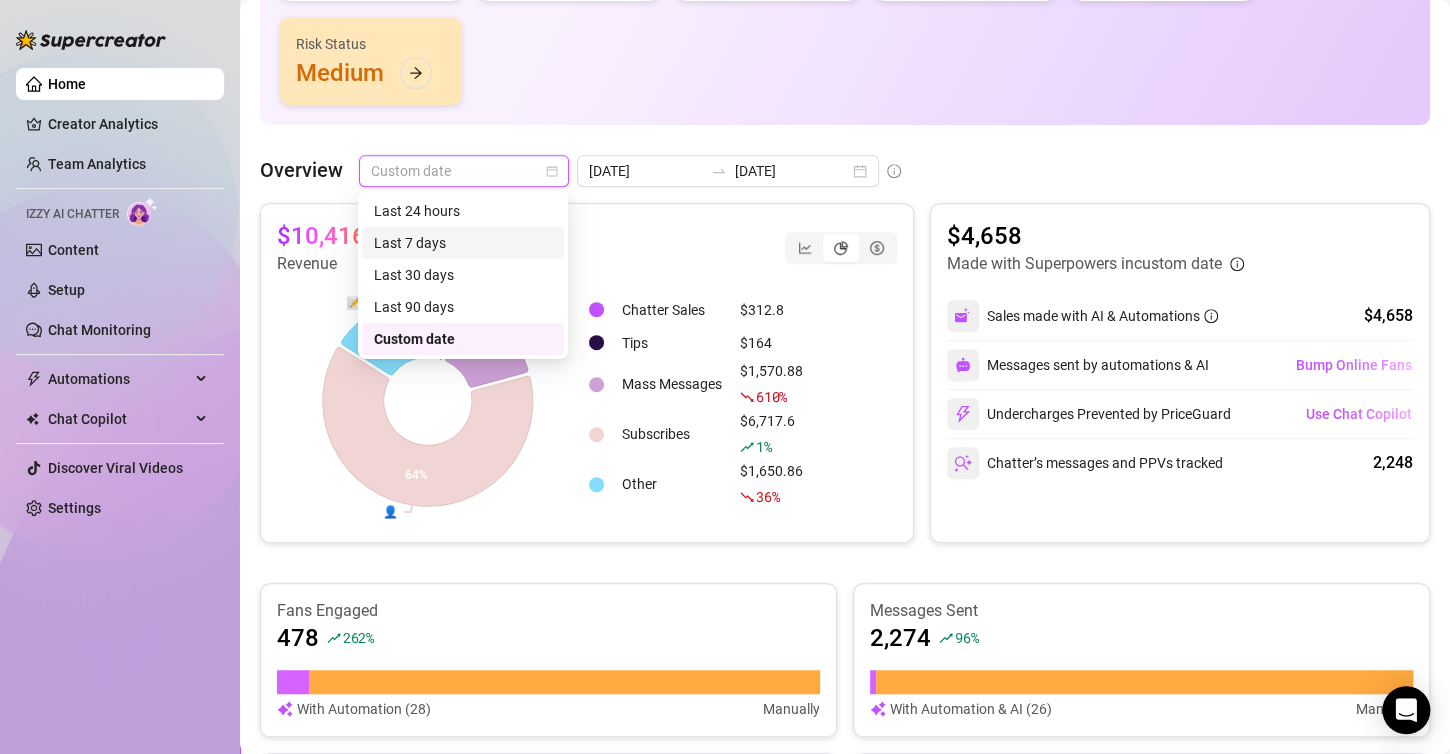 click on "Last 7 days" at bounding box center (463, 243) 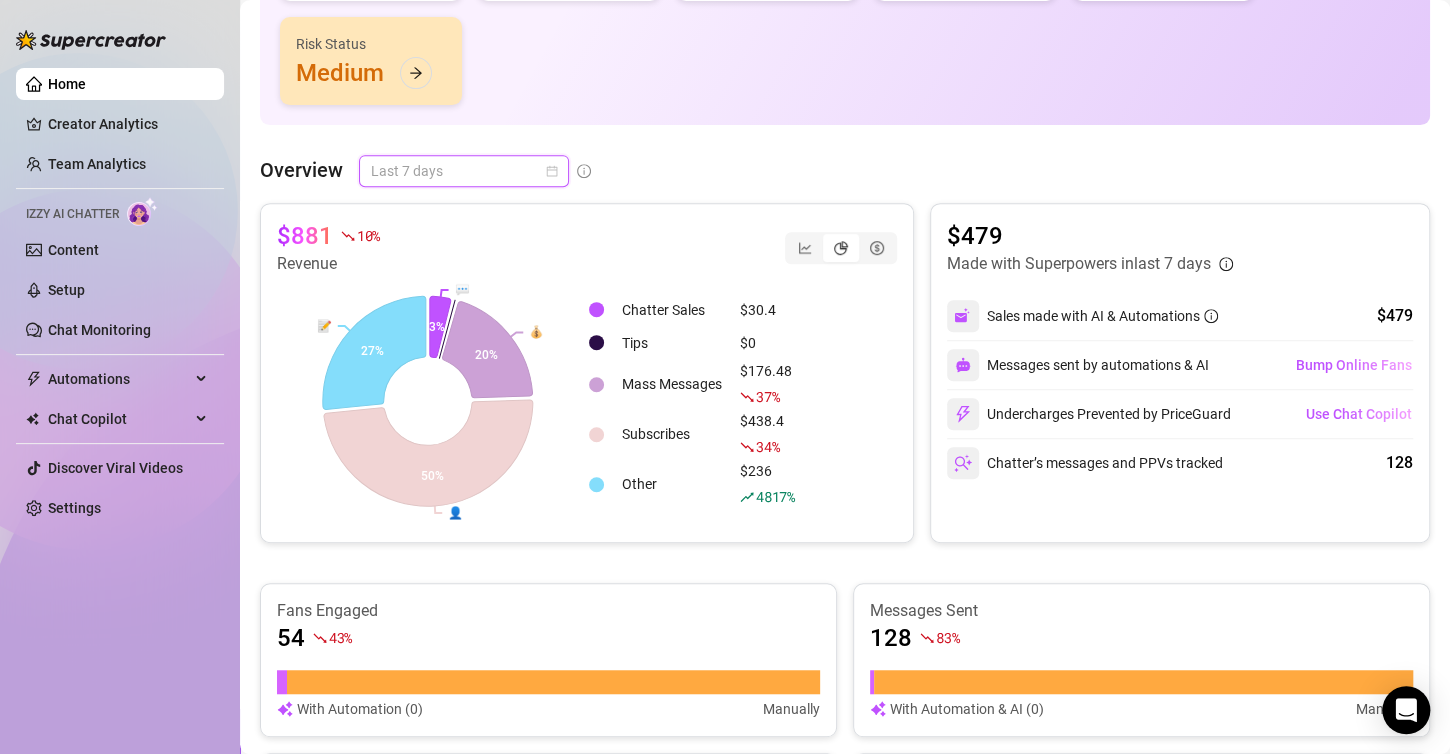 click on "Last 7 days" at bounding box center (464, 171) 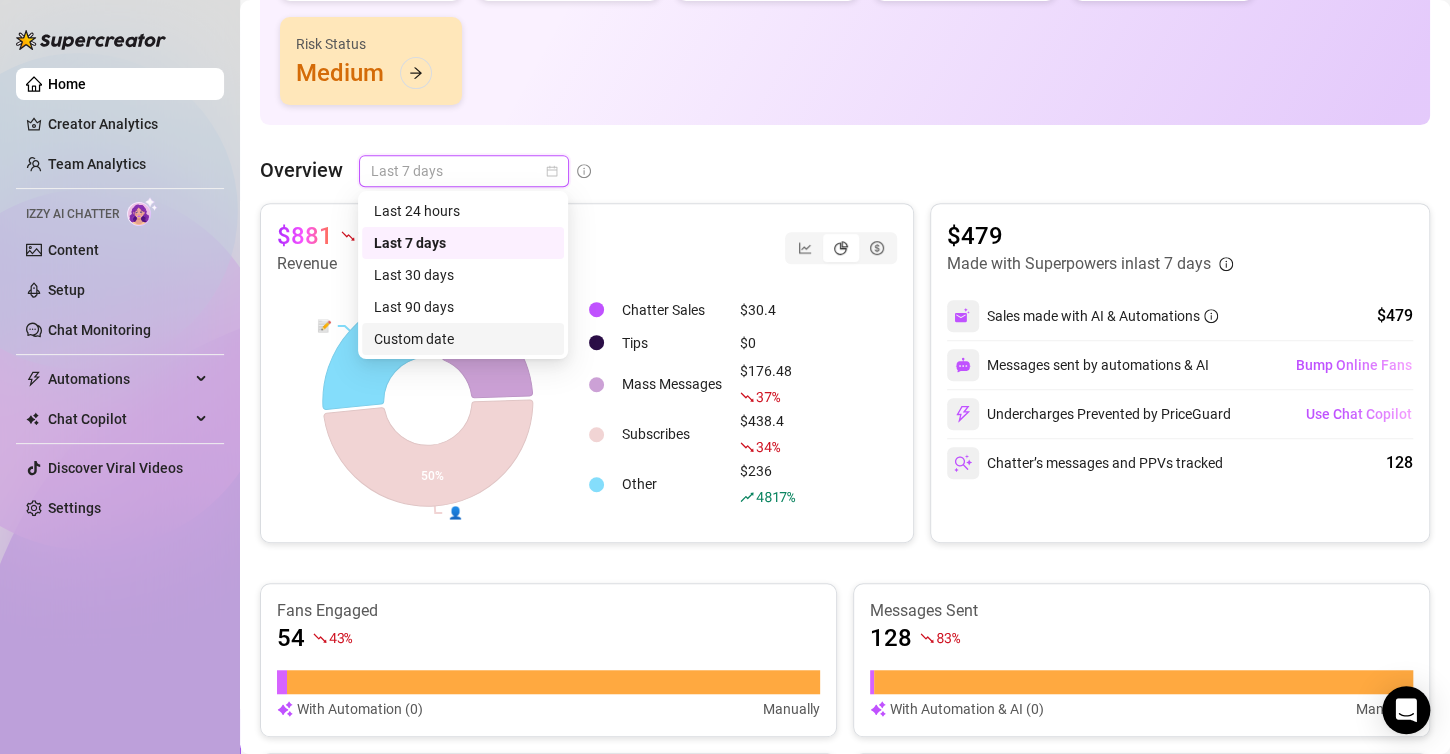 click on "Custom date" at bounding box center (463, 339) 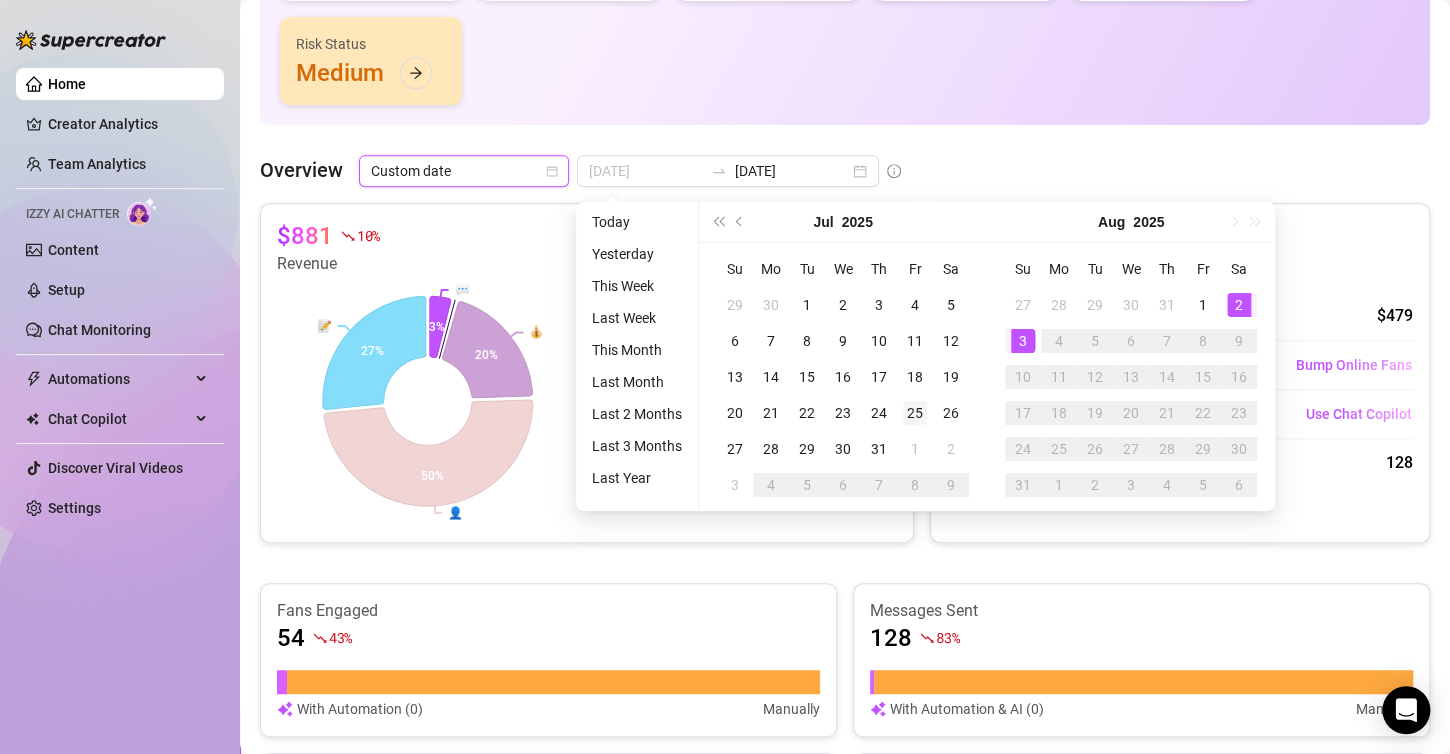 type on "2025-07-25" 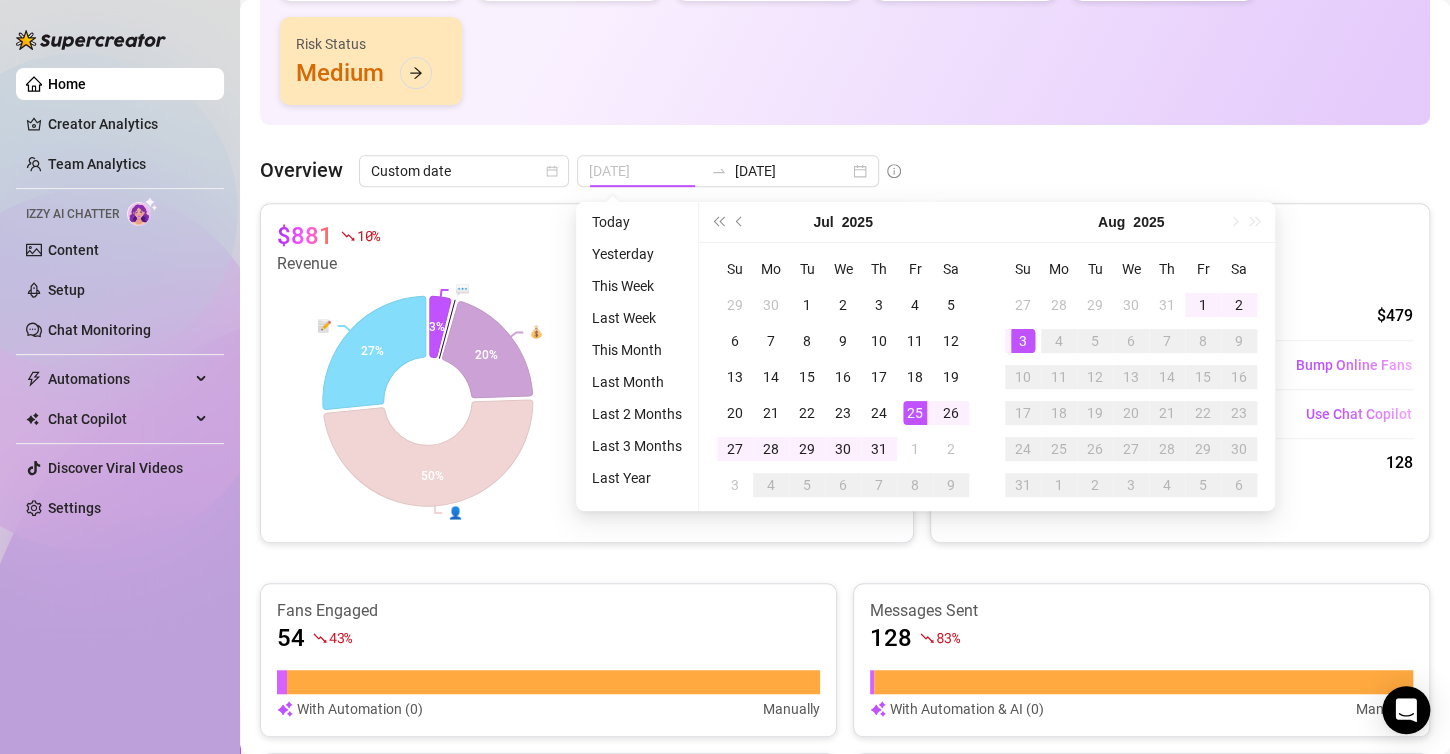 click on "25" at bounding box center [915, 413] 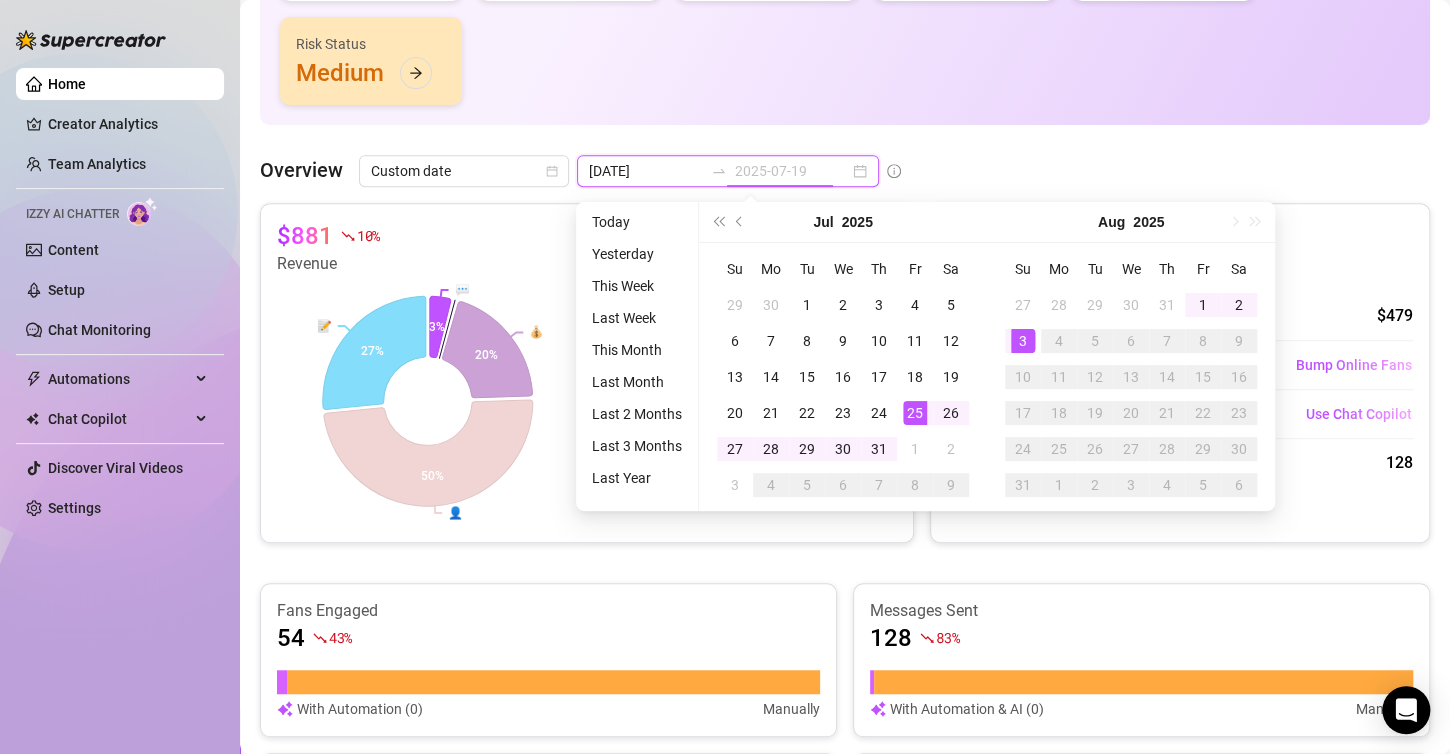 type on "2025-08-03" 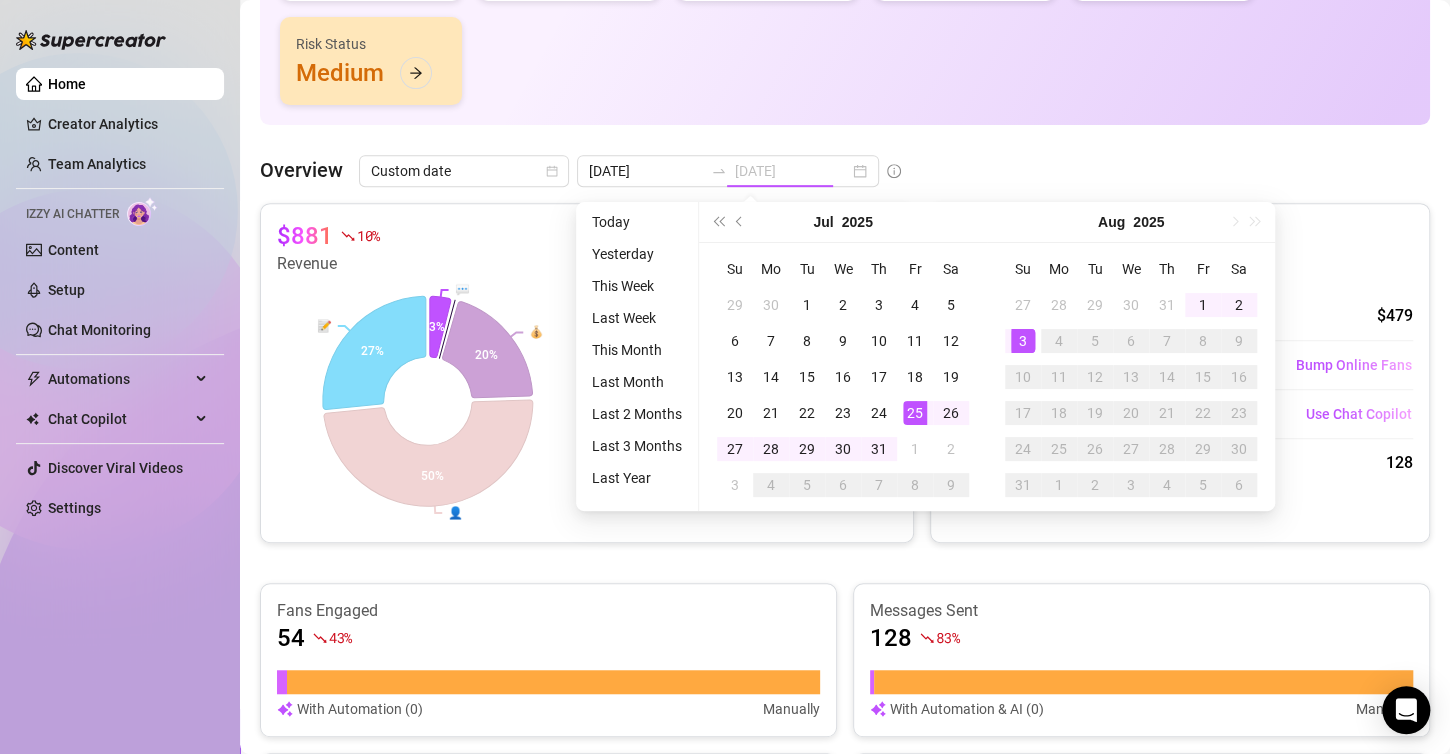 click on "3" at bounding box center (1023, 341) 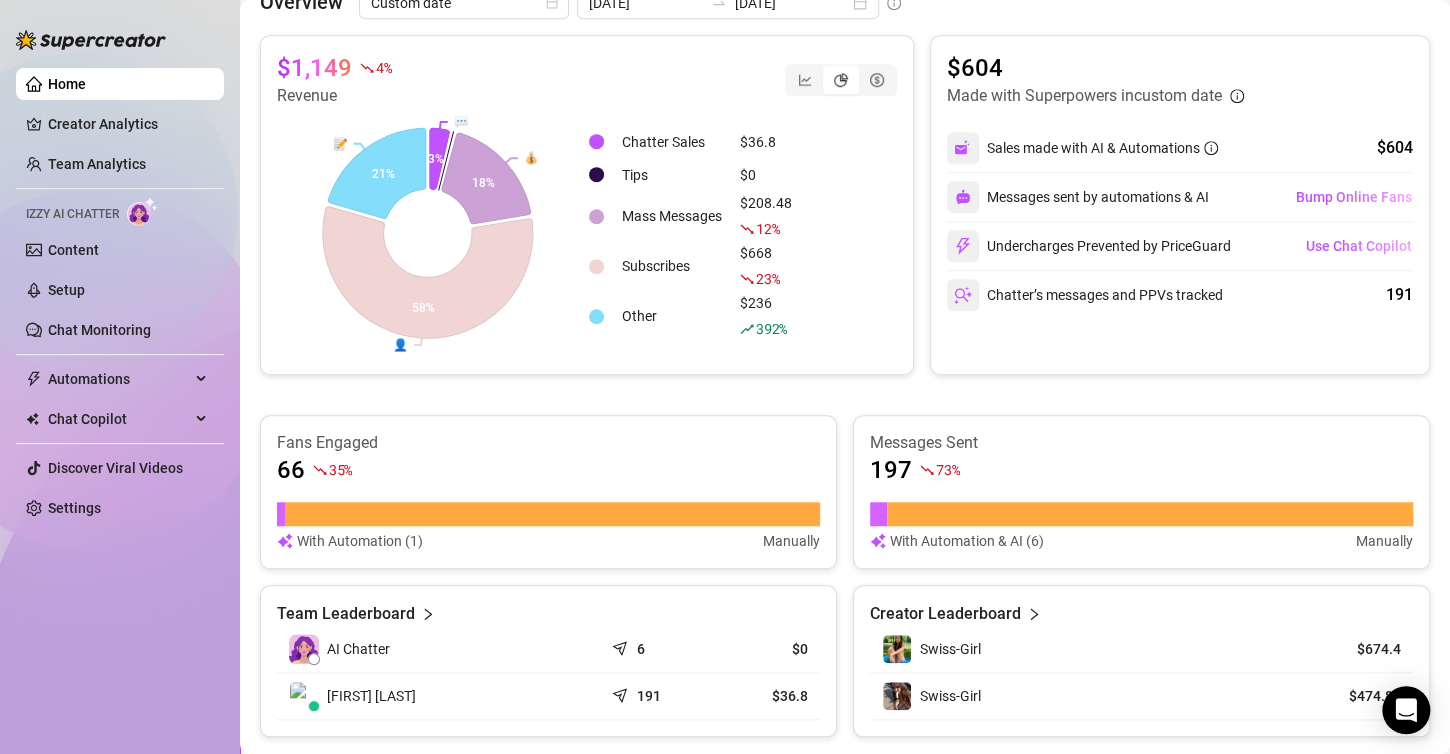 scroll, scrollTop: 0, scrollLeft: 0, axis: both 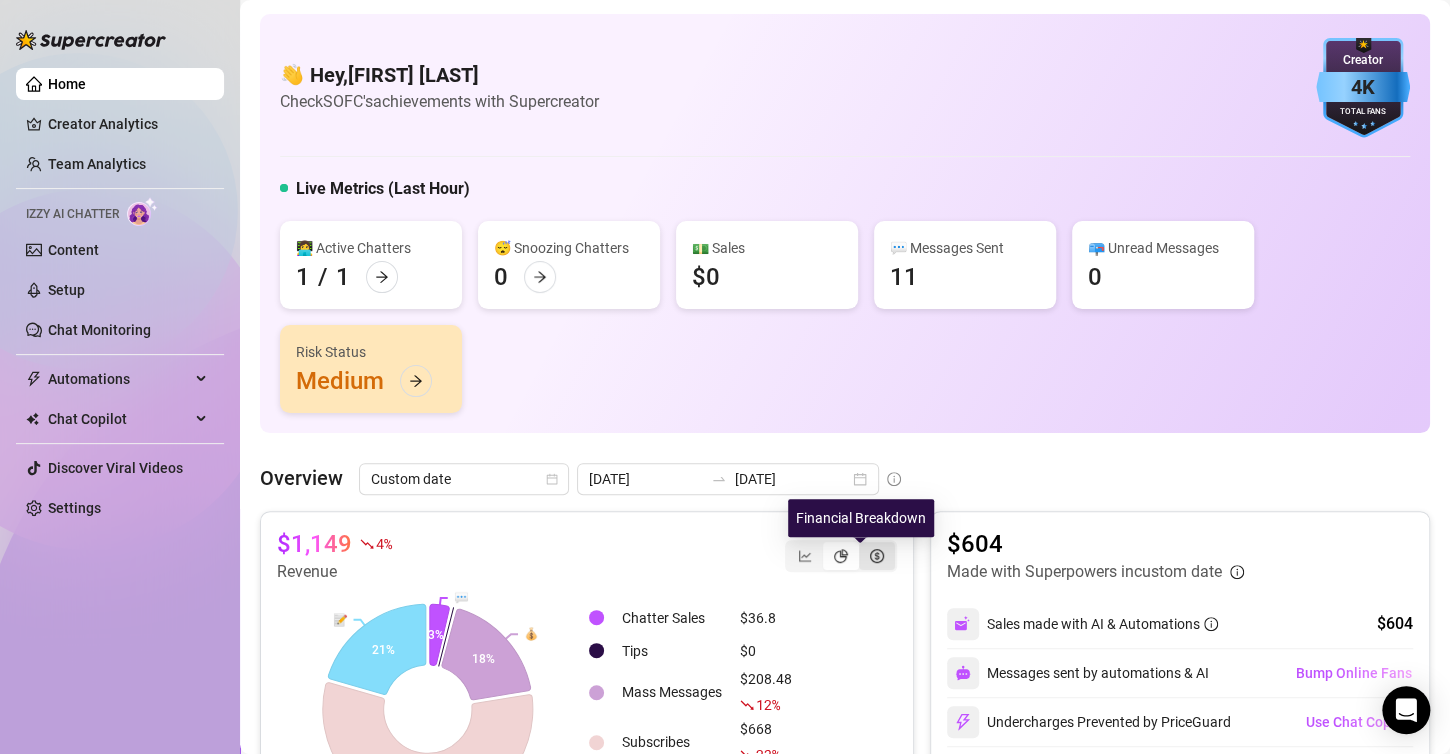 click 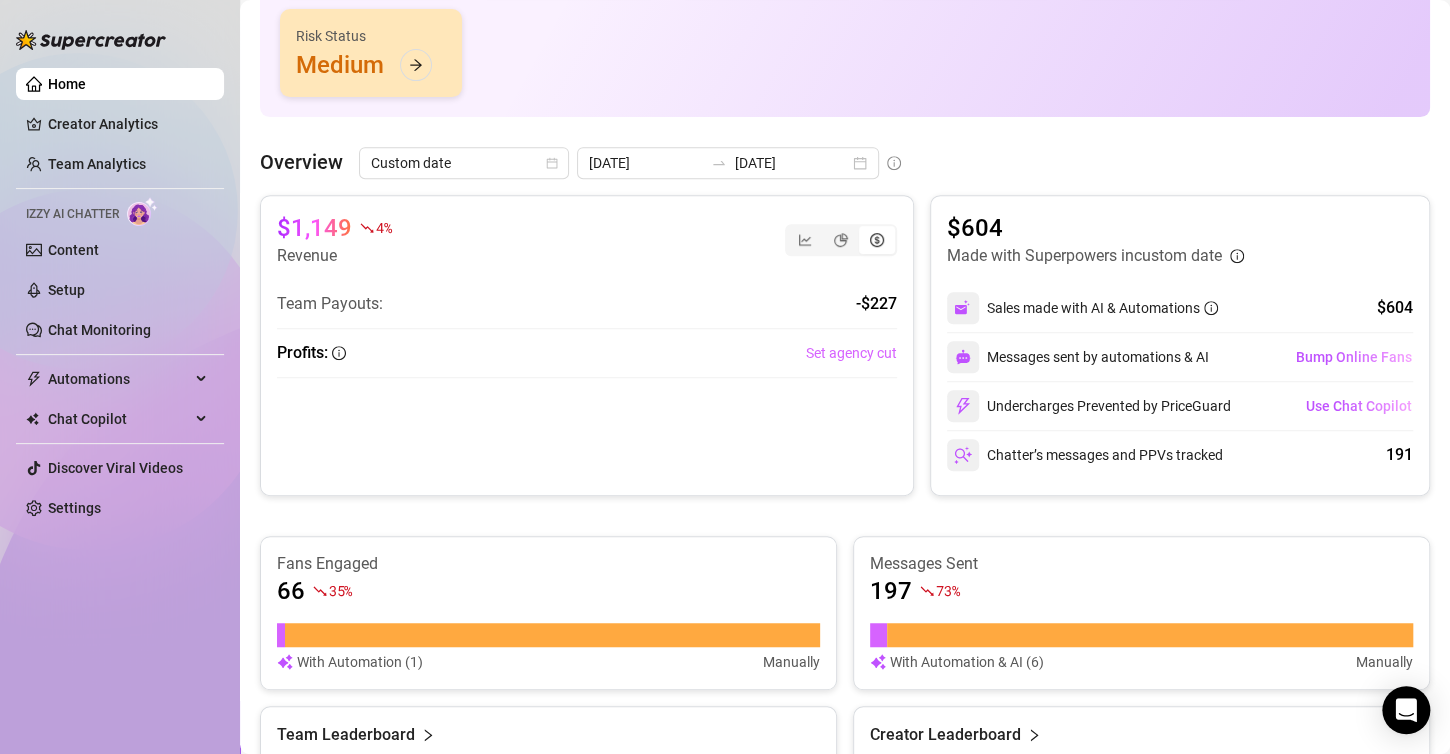 scroll, scrollTop: 315, scrollLeft: 0, axis: vertical 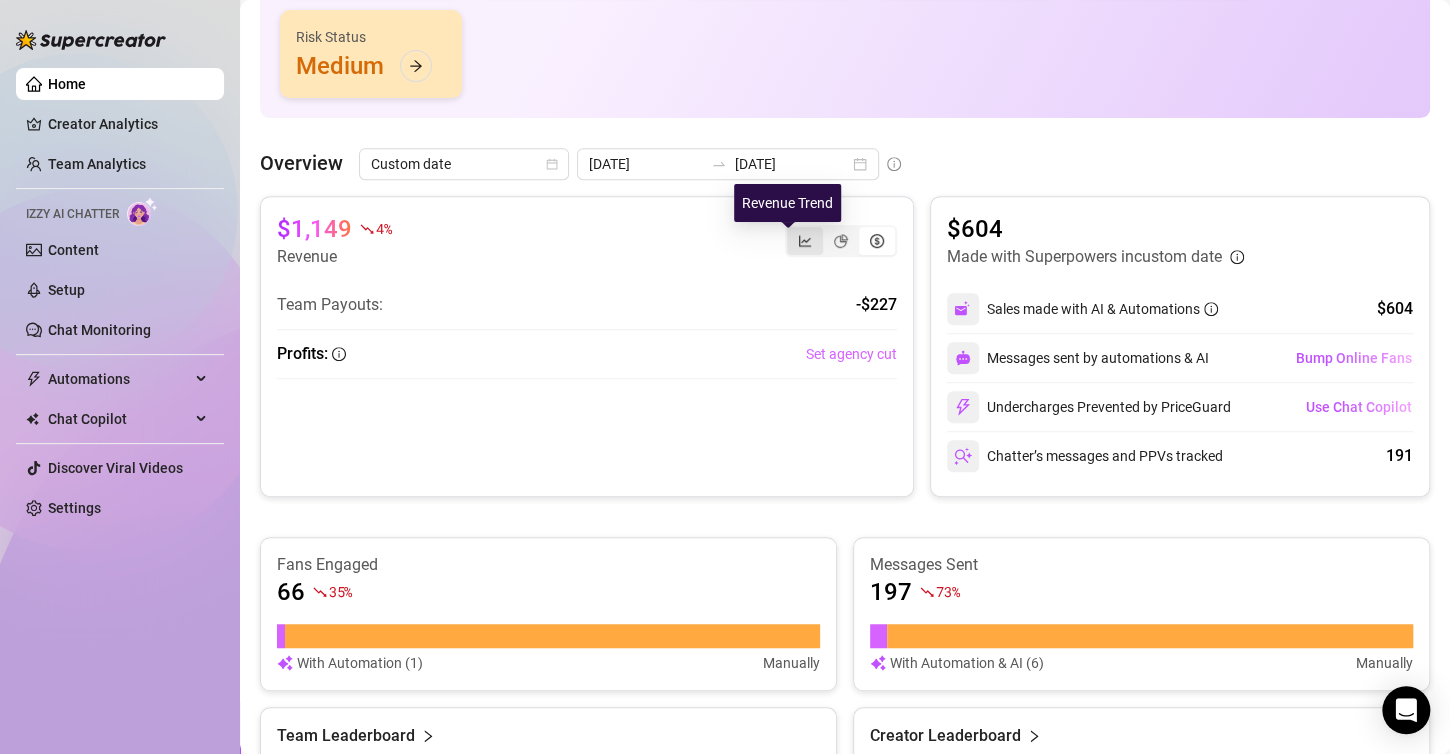 click 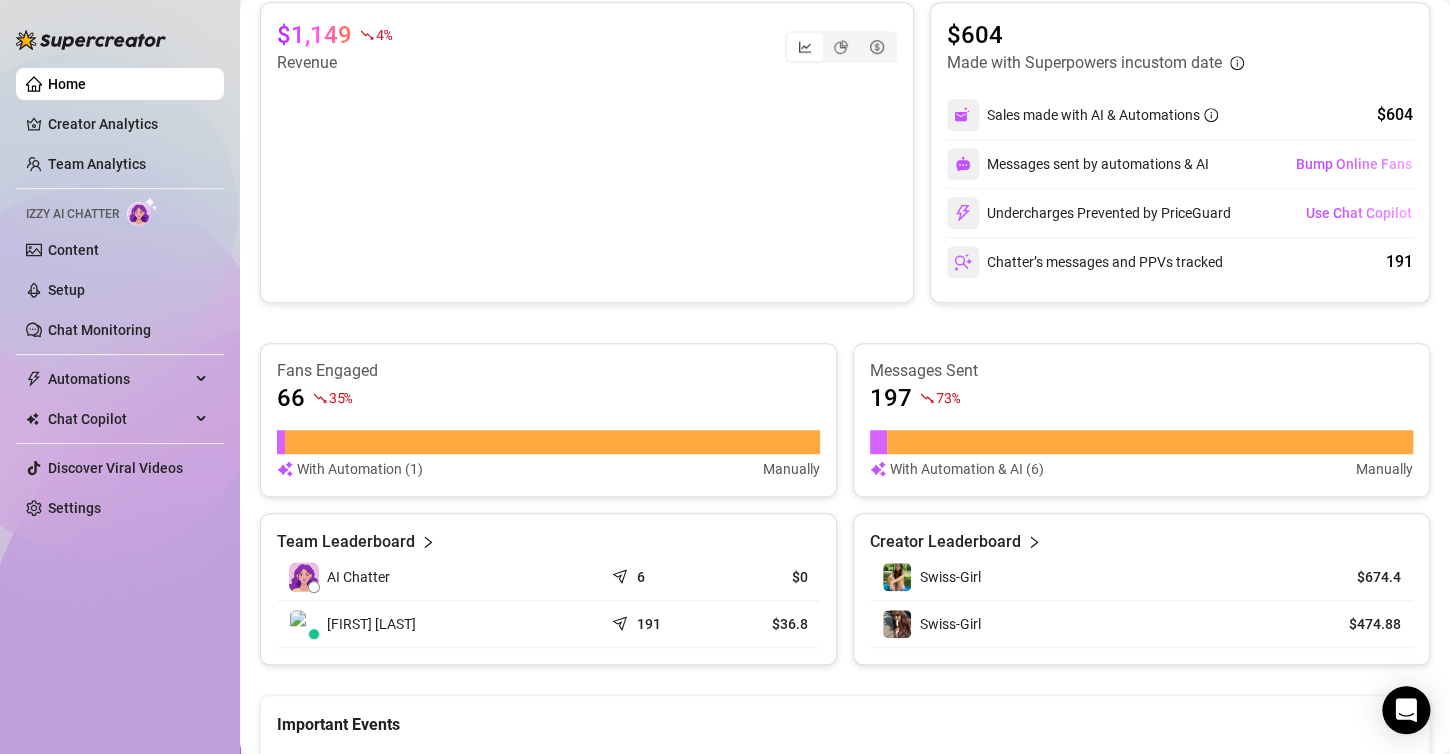 scroll, scrollTop: 0, scrollLeft: 0, axis: both 